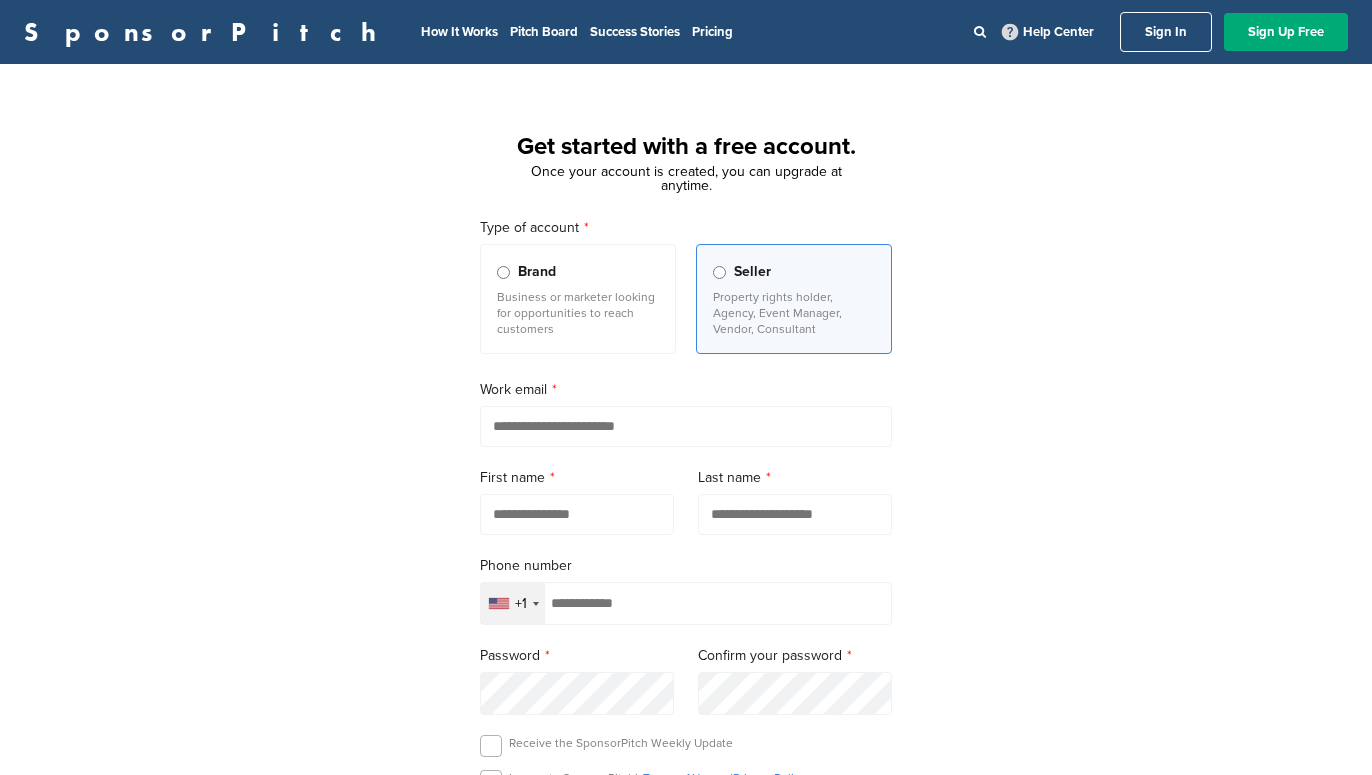 scroll, scrollTop: 0, scrollLeft: 0, axis: both 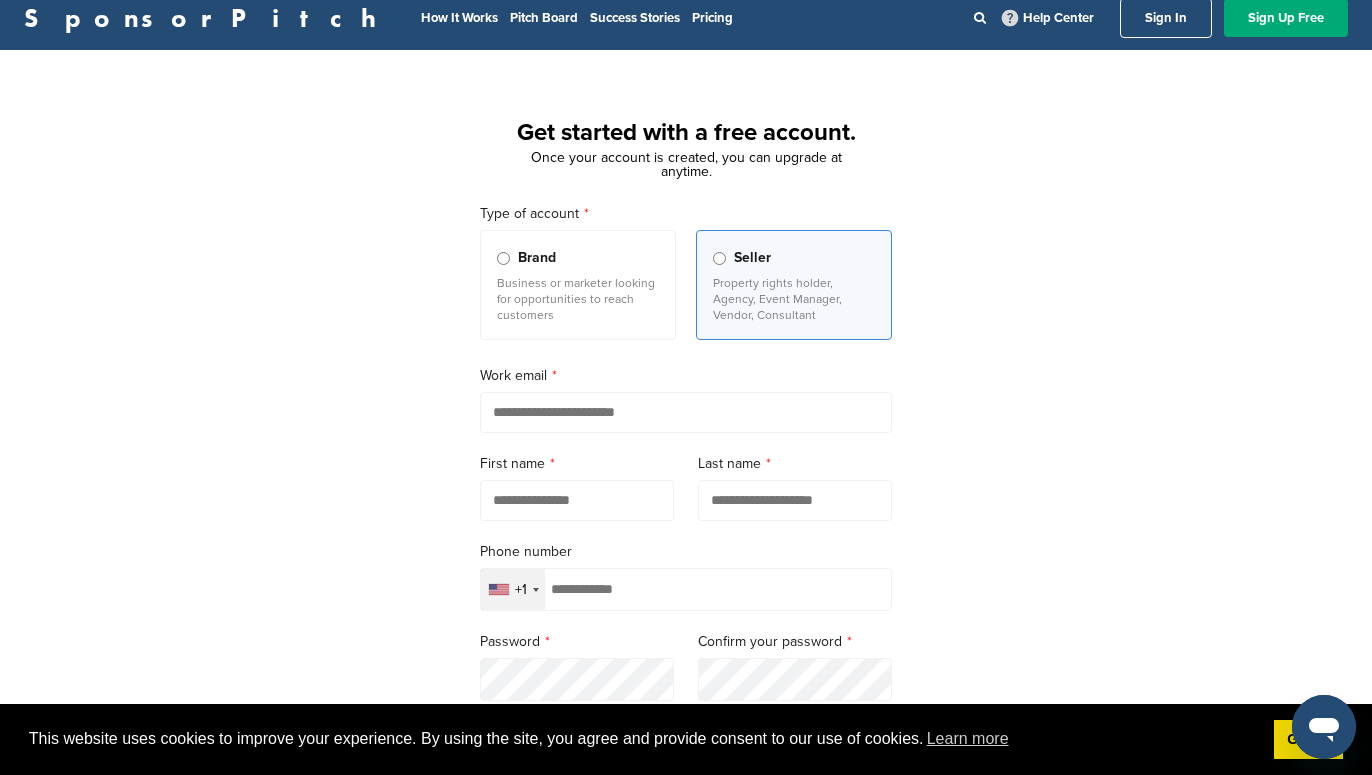 click at bounding box center (686, 412) 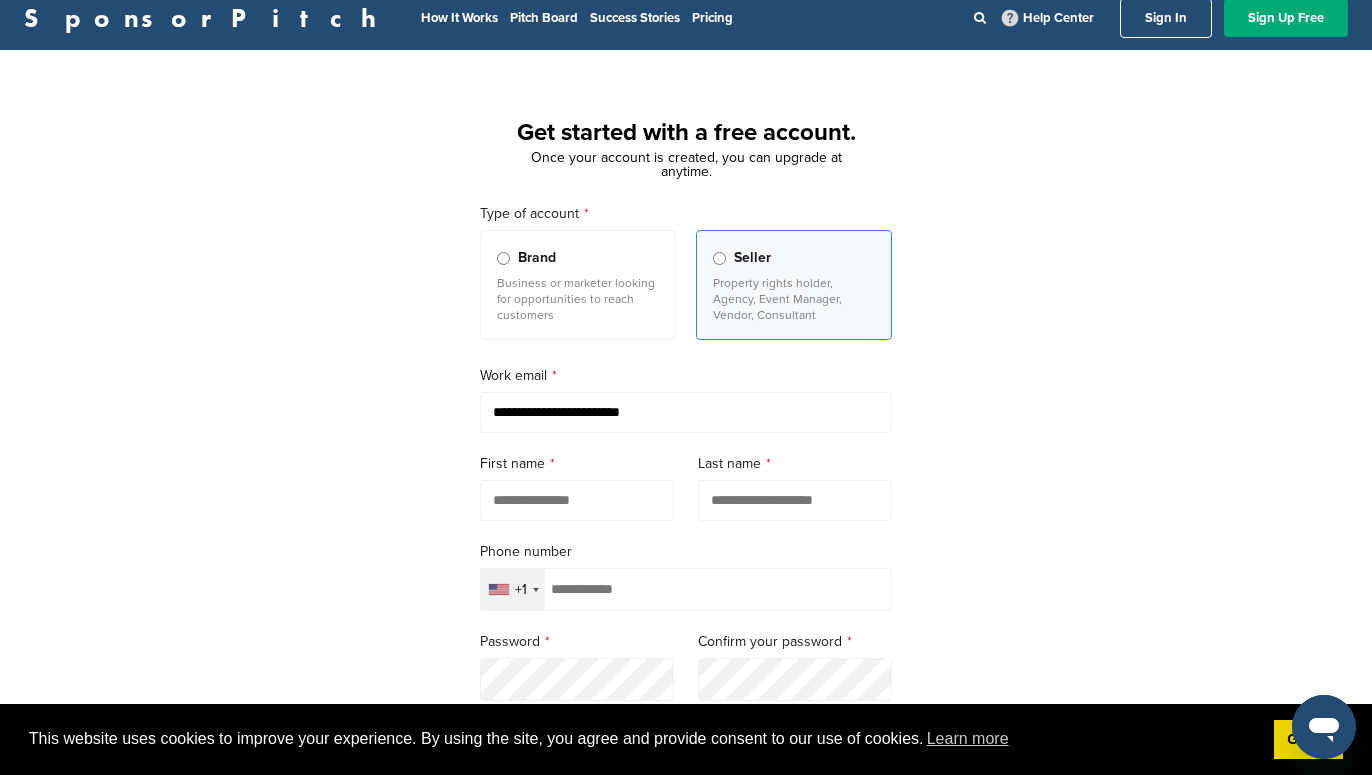 type on "****" 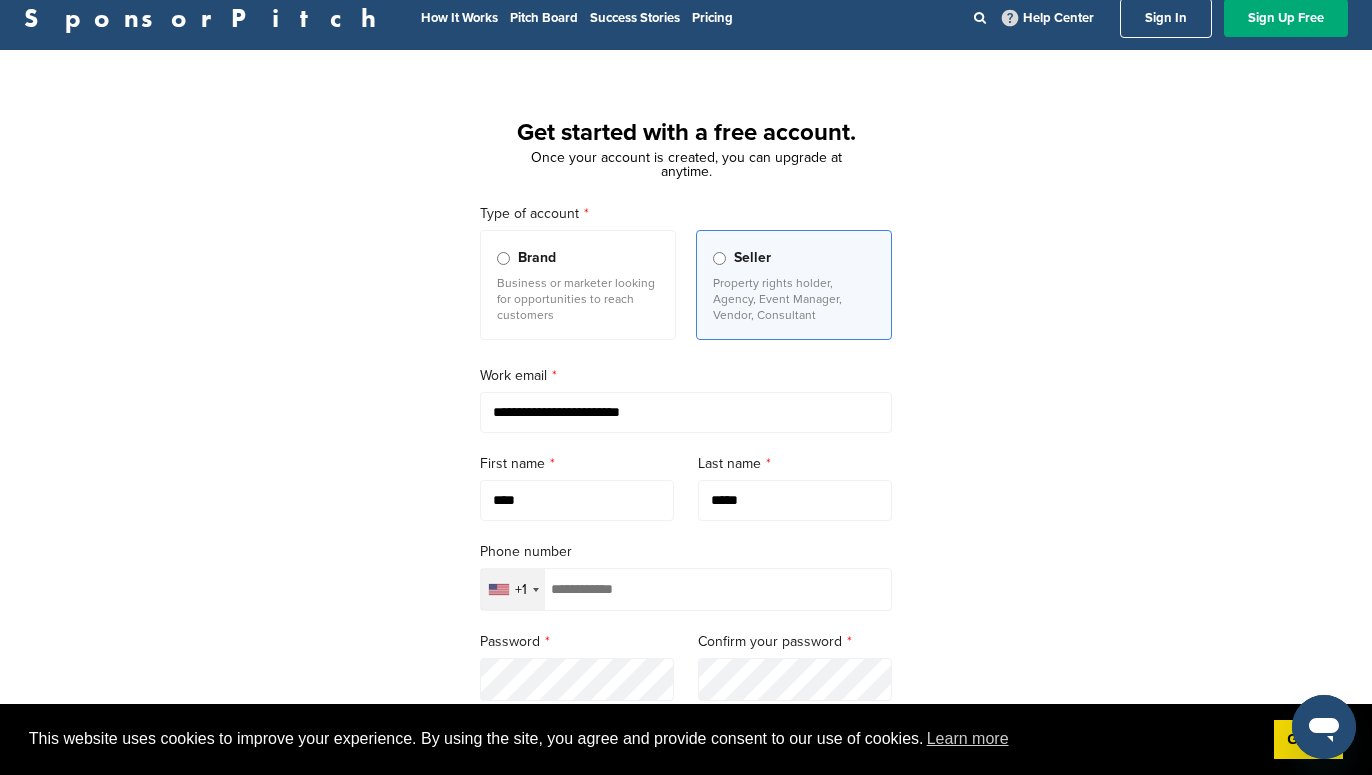 click on "+1" at bounding box center [513, 589] 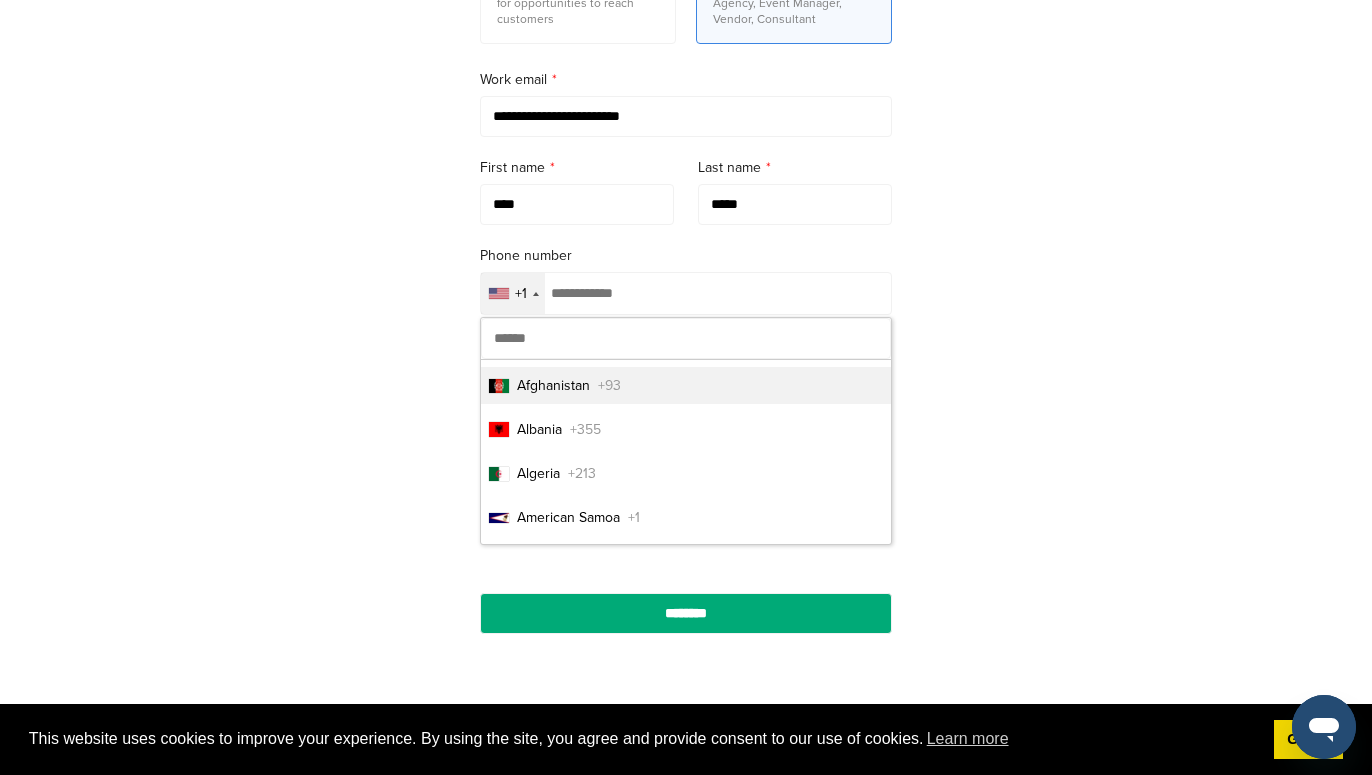 scroll, scrollTop: 366, scrollLeft: 0, axis: vertical 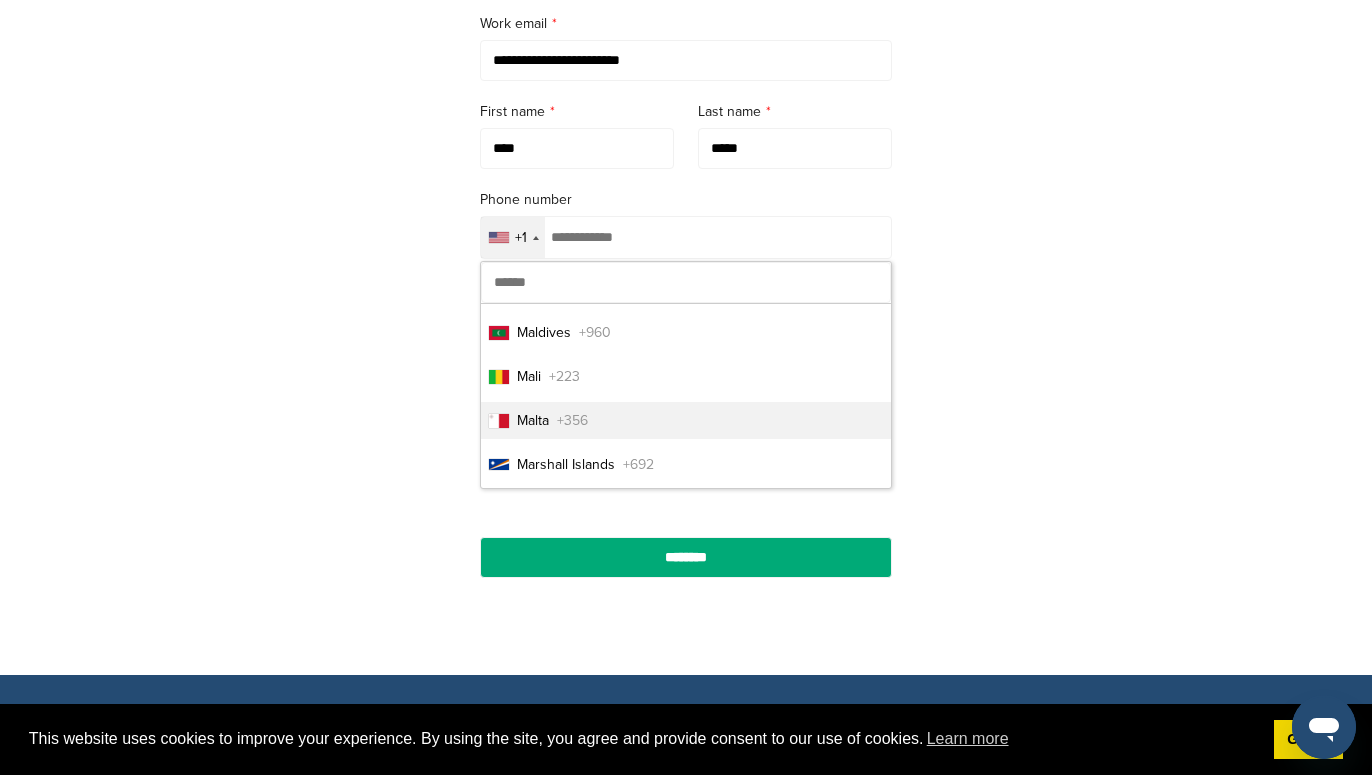 click on "**********" at bounding box center (686, 186) 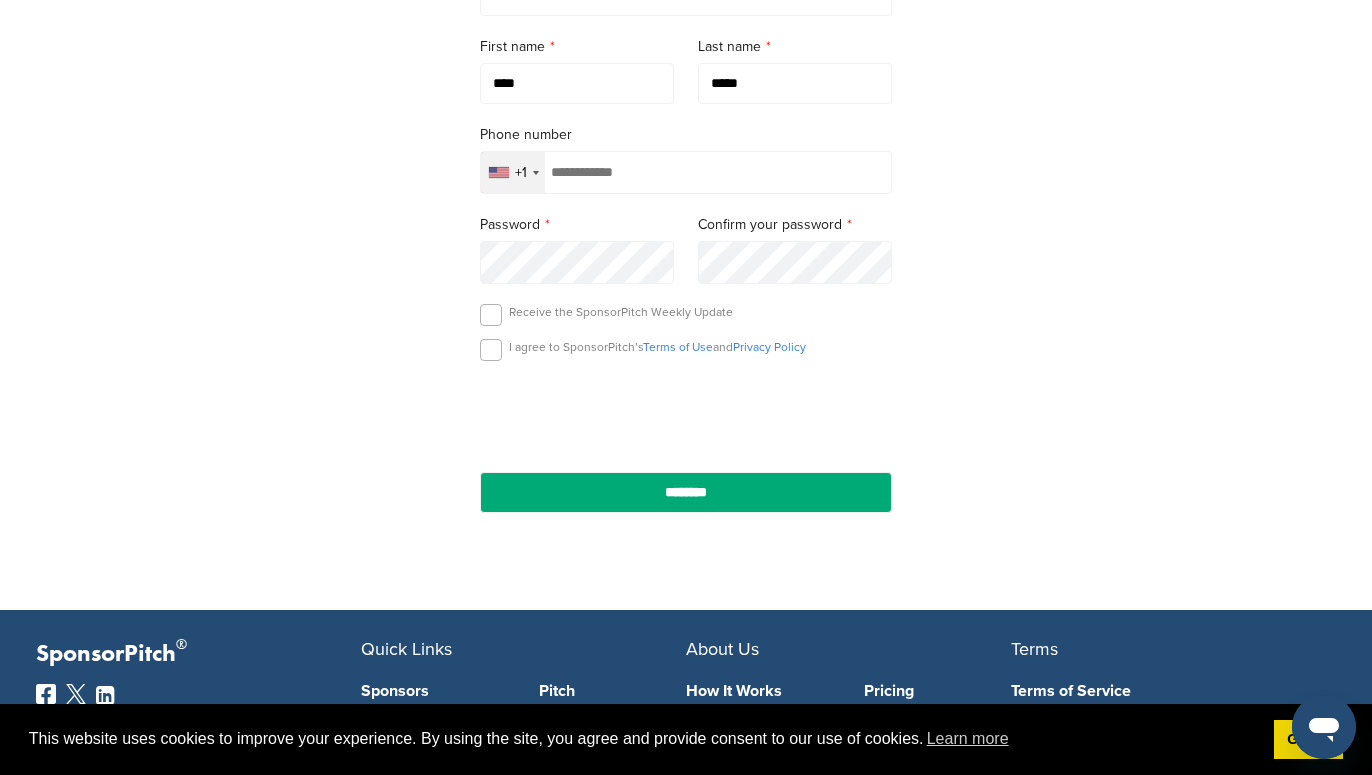 scroll, scrollTop: 437, scrollLeft: 0, axis: vertical 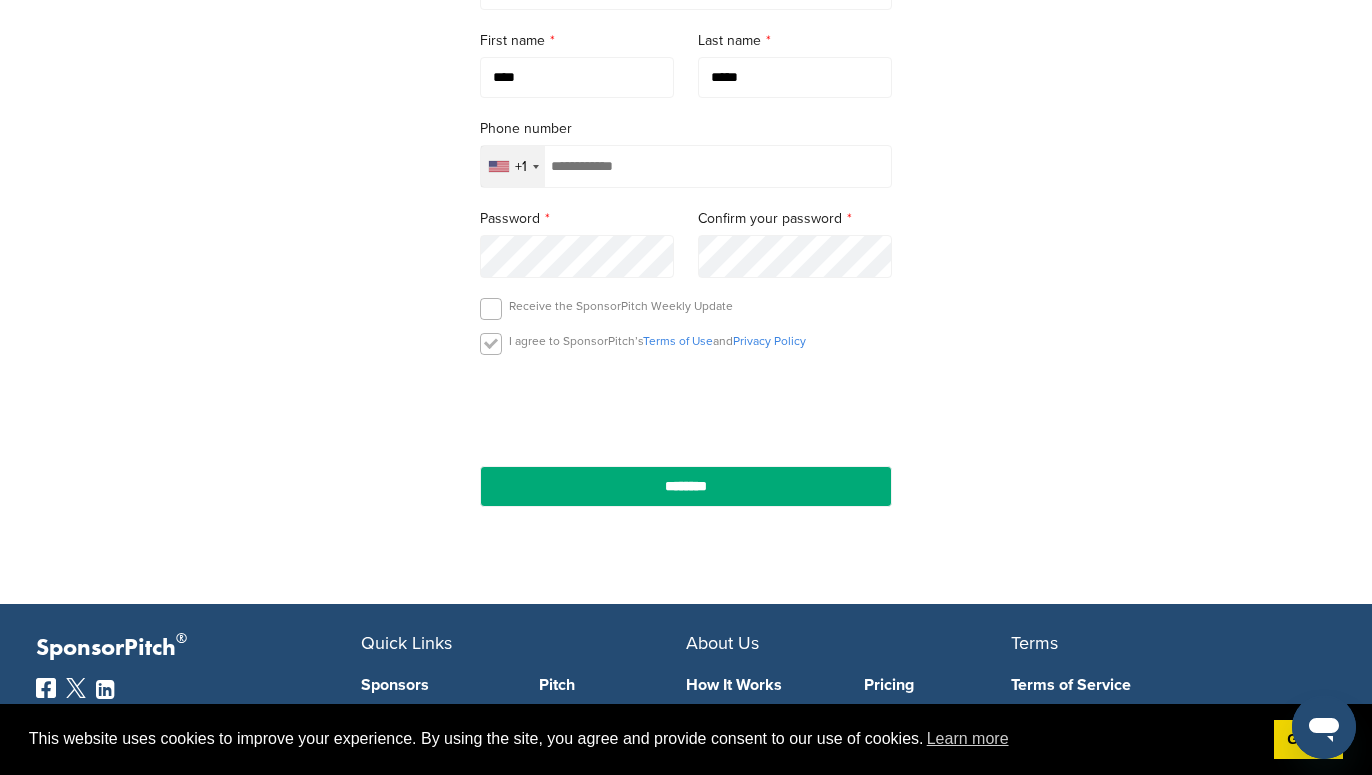click at bounding box center [491, 344] 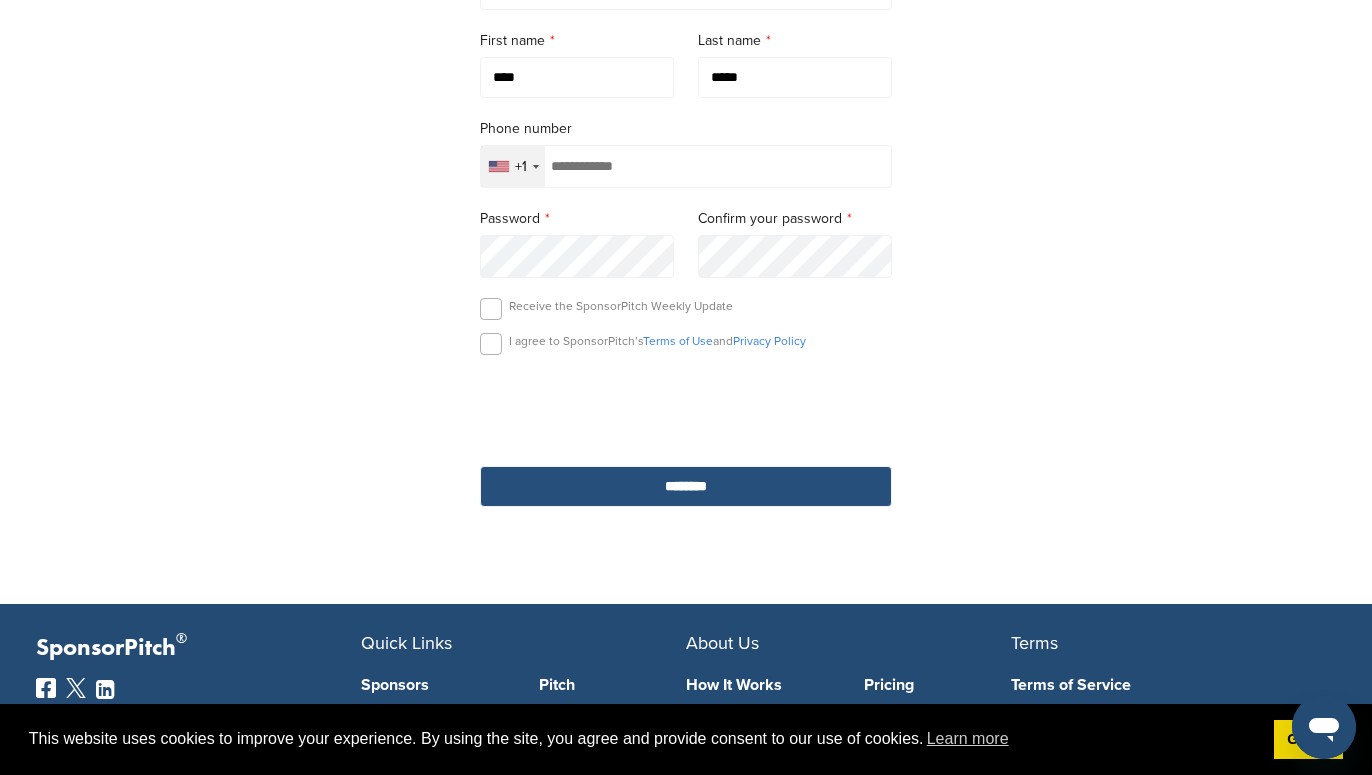 click on "********" at bounding box center [686, 486] 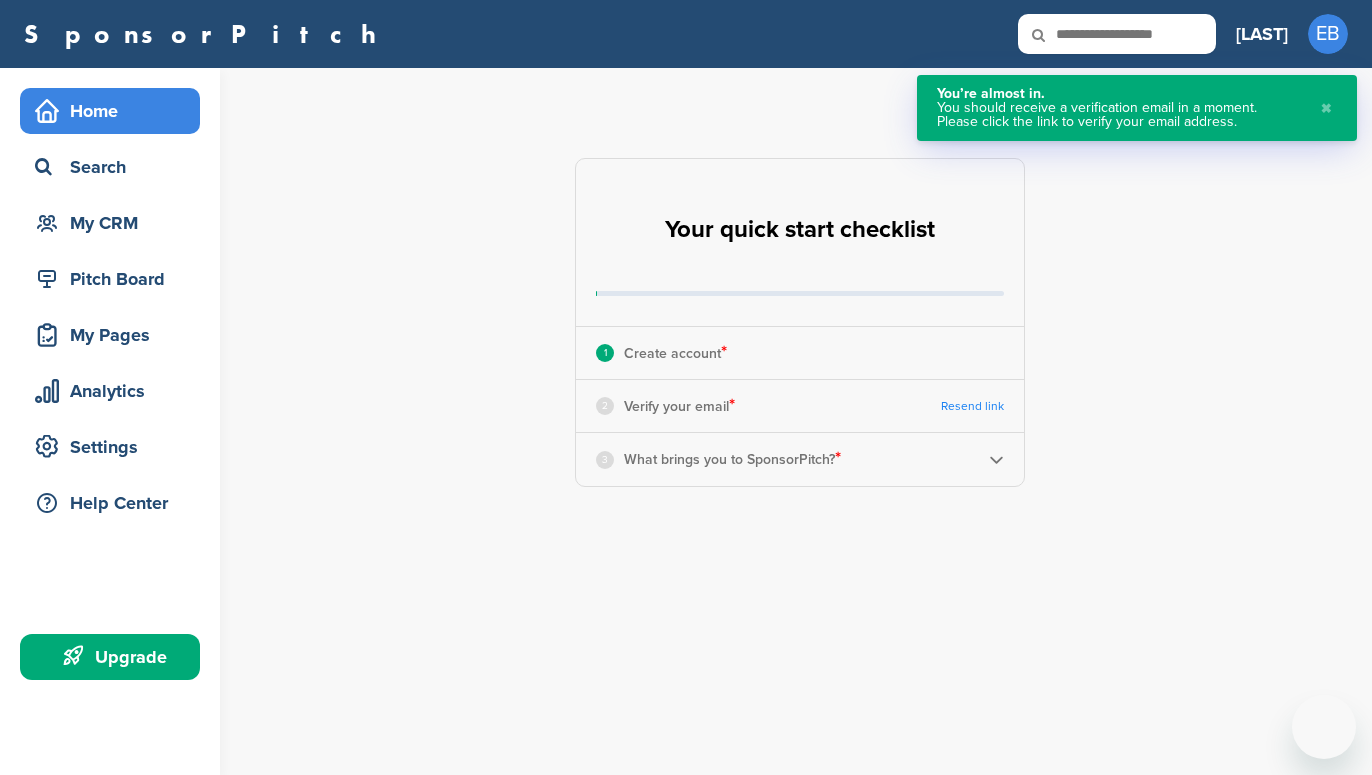 scroll, scrollTop: 0, scrollLeft: 0, axis: both 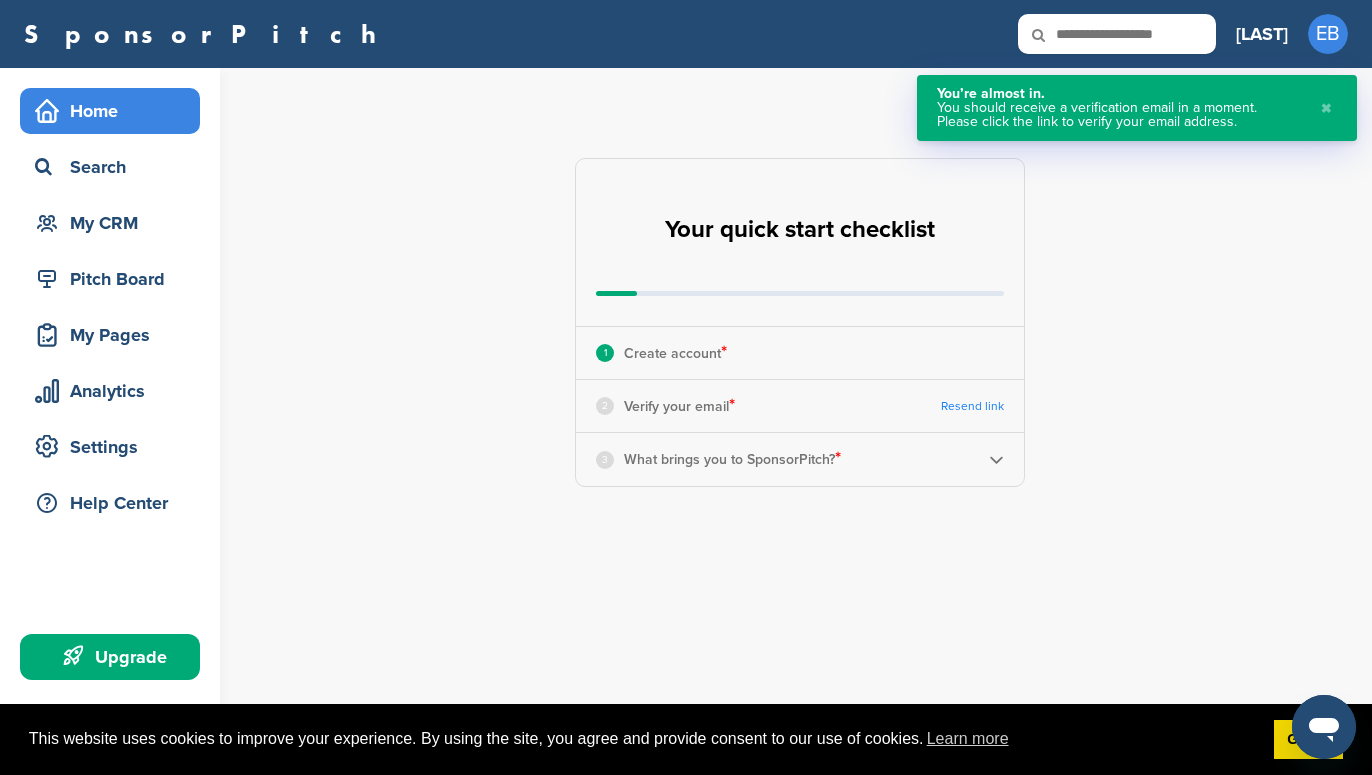 click on "✖" at bounding box center [1326, 108] 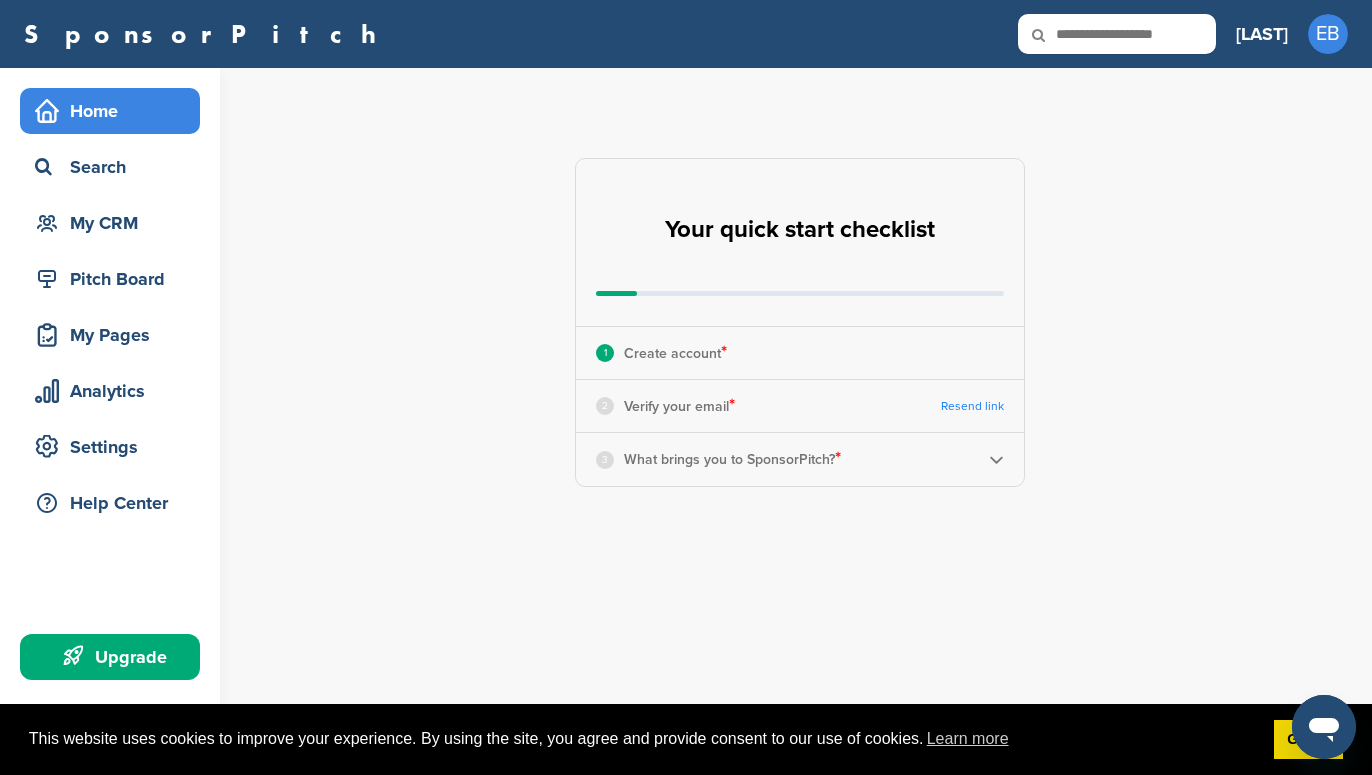 click on "*" at bounding box center (724, 352) 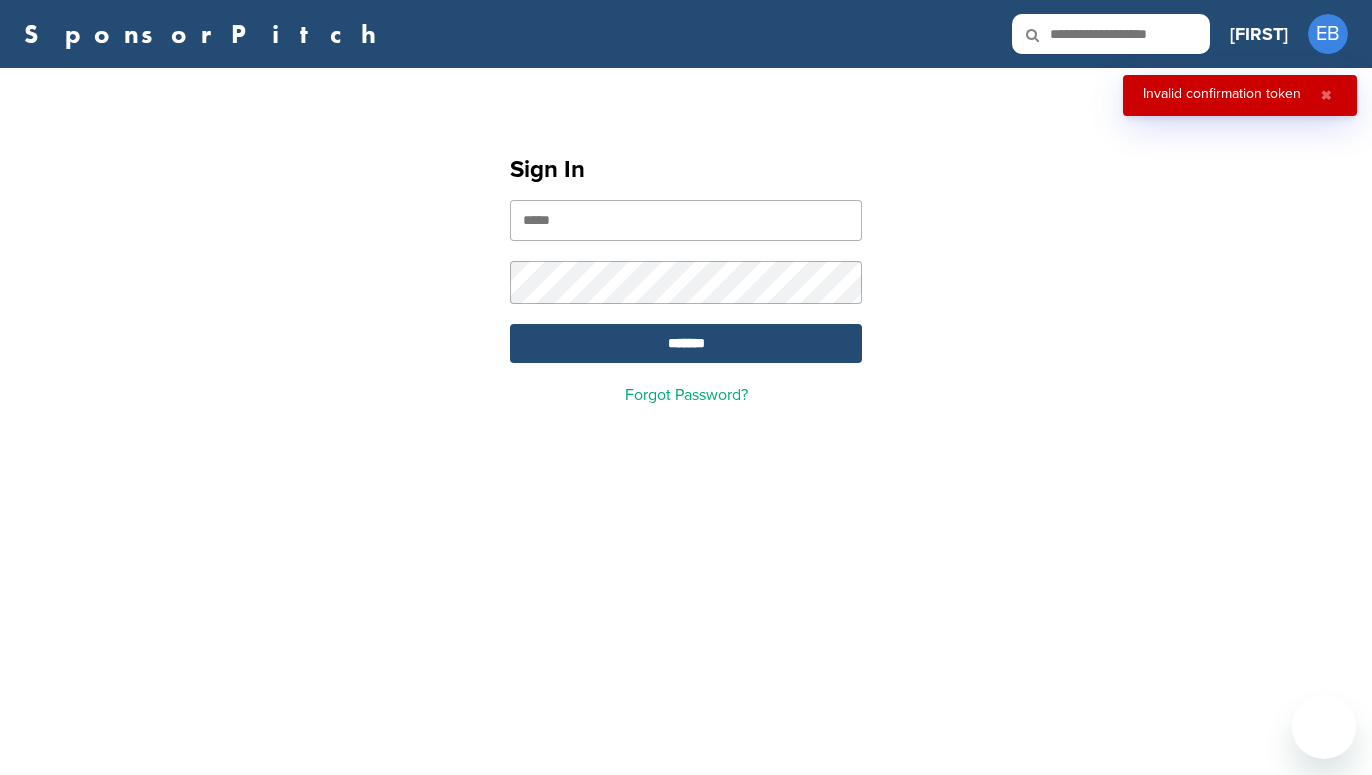 scroll, scrollTop: 0, scrollLeft: 0, axis: both 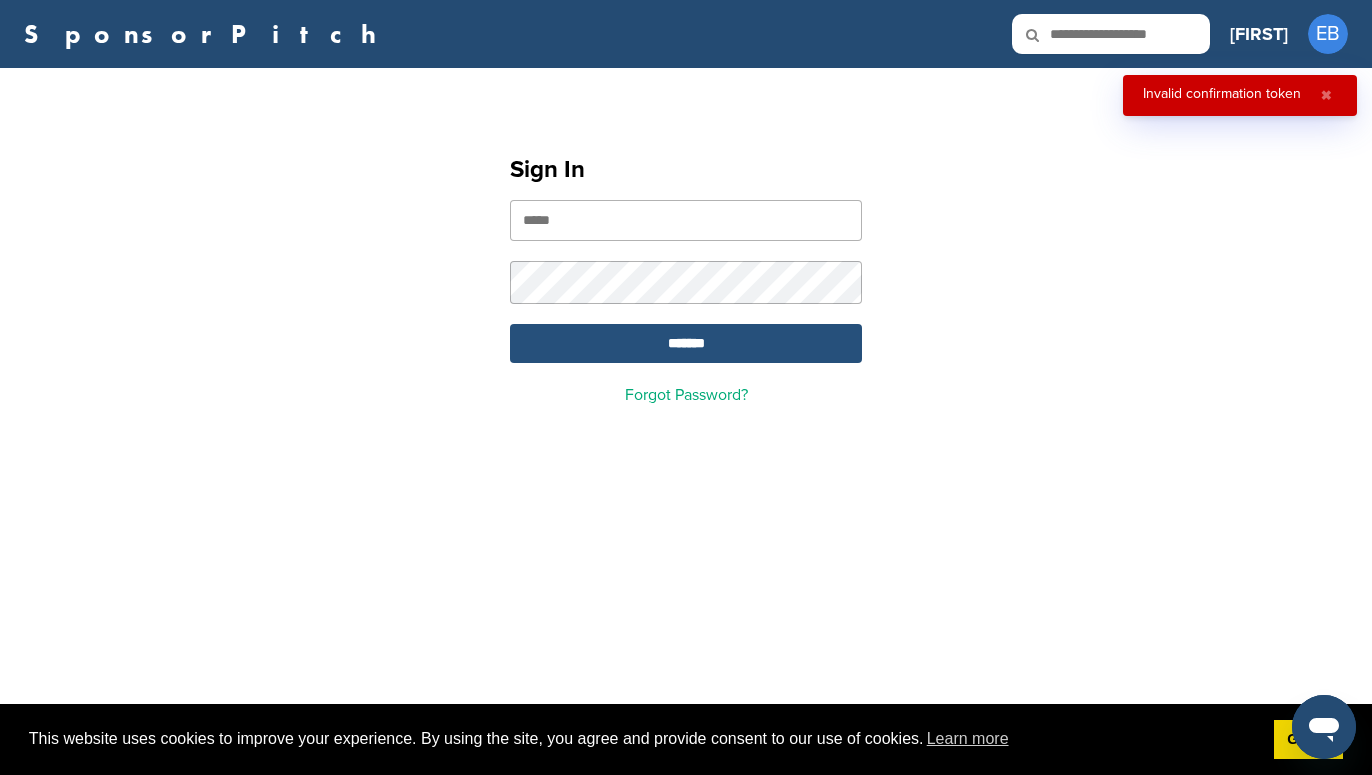 type on "**********" 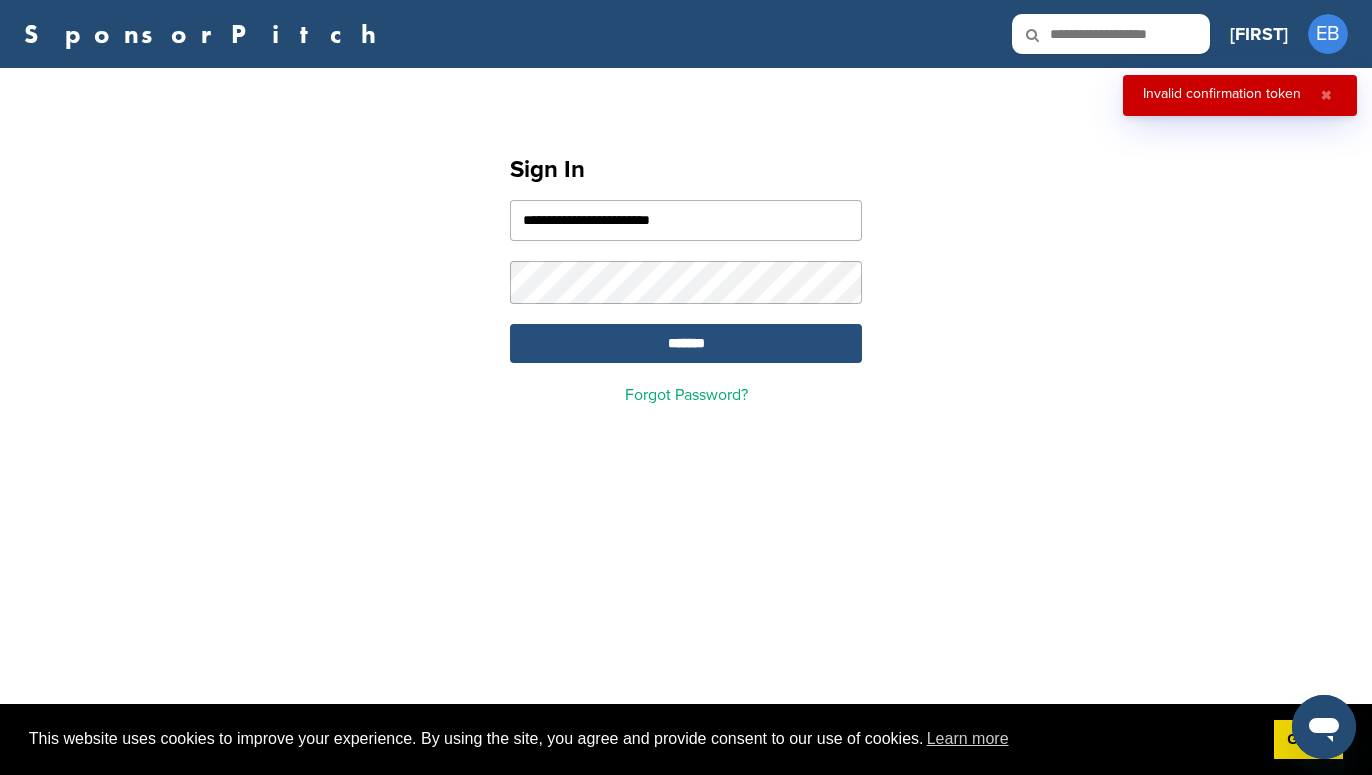 click on "*******" at bounding box center (686, 343) 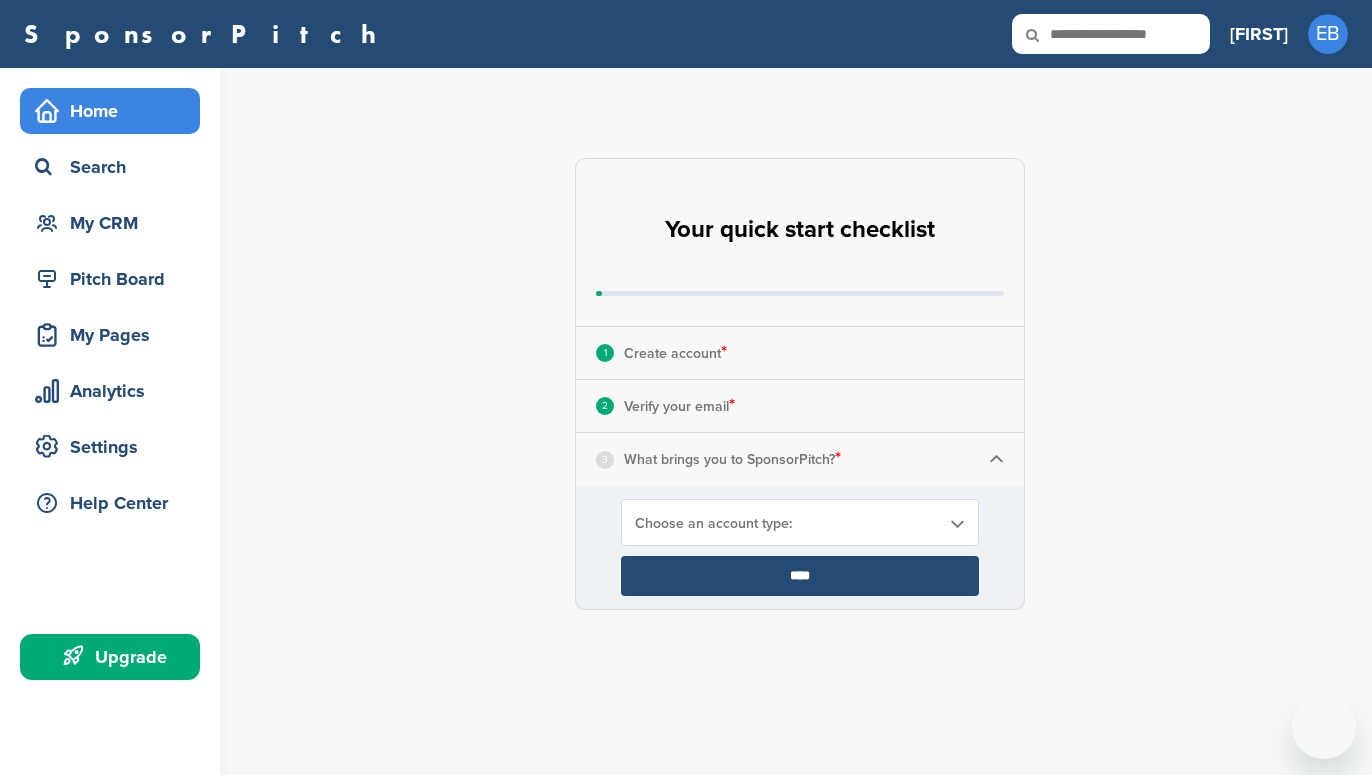 scroll, scrollTop: 0, scrollLeft: 0, axis: both 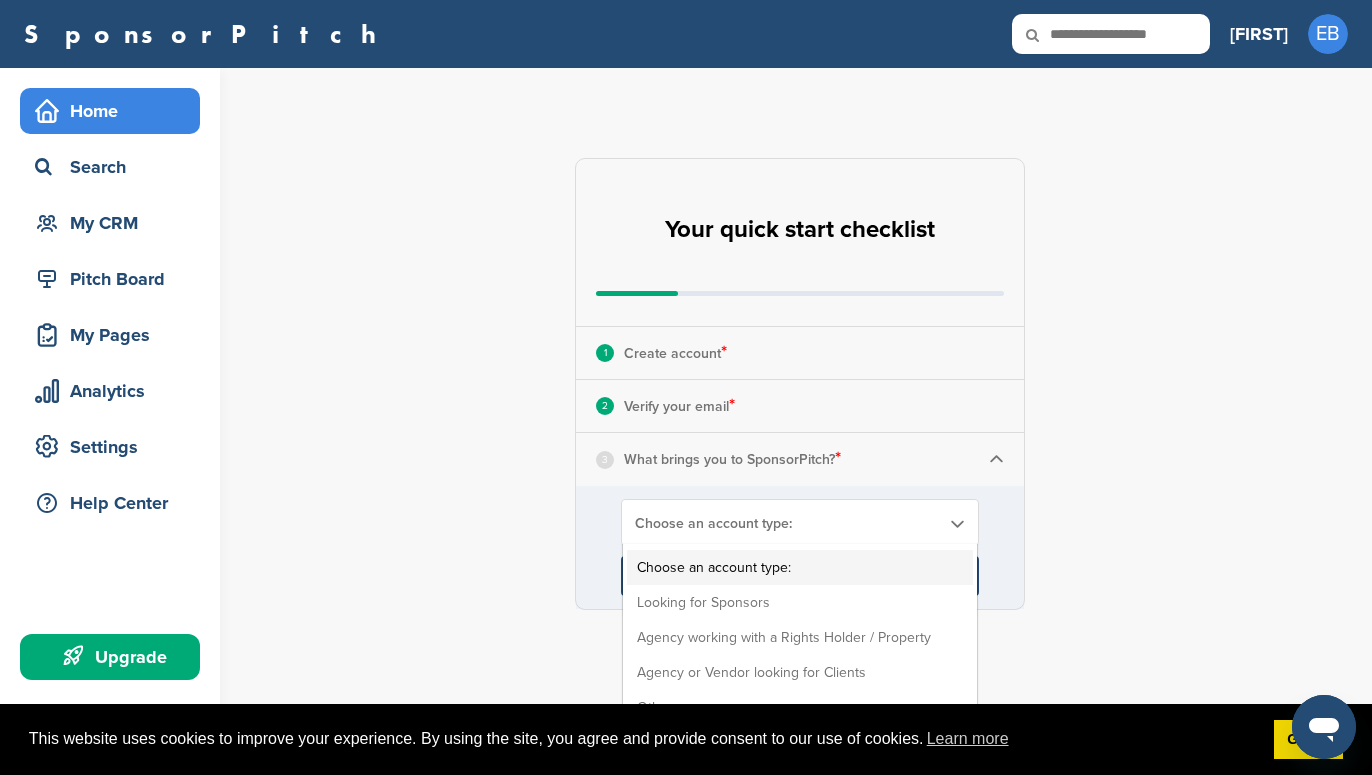 click on "Choose an account type:" at bounding box center (787, 523) 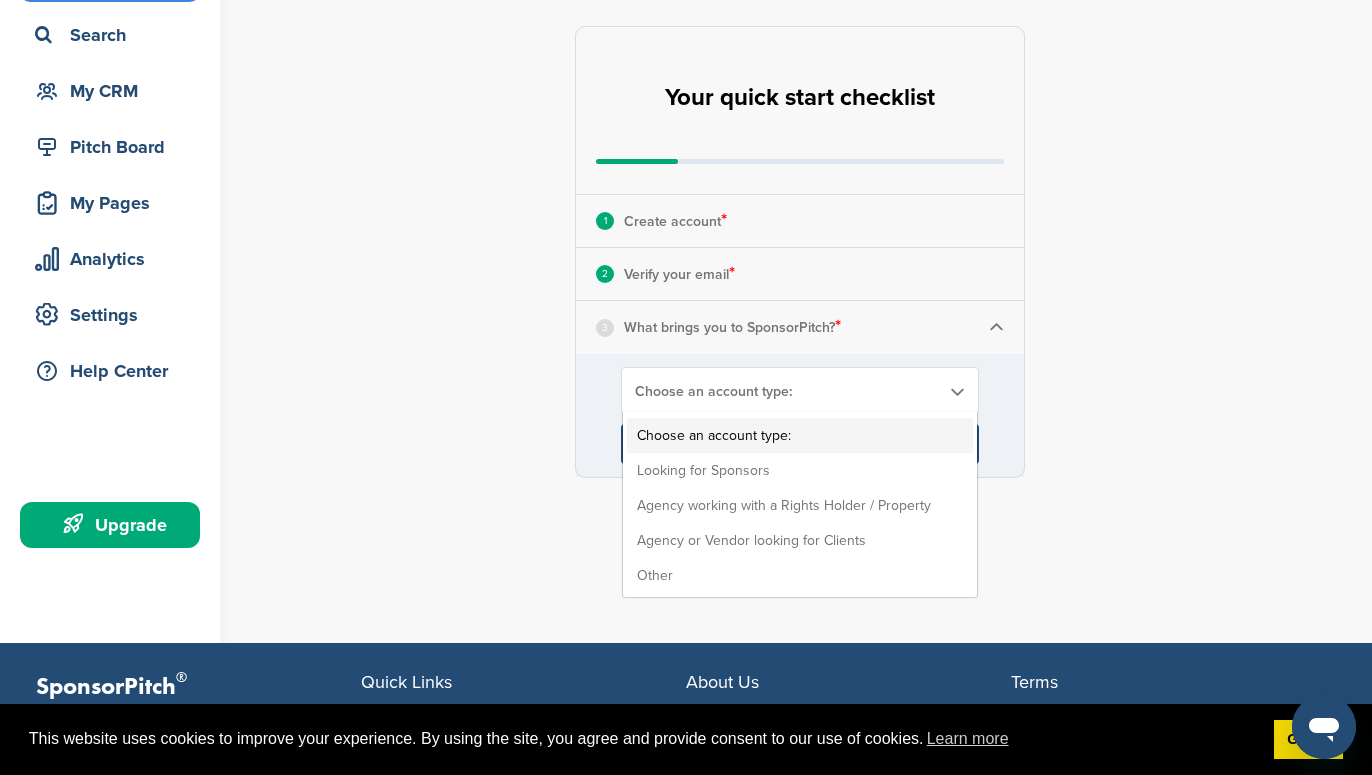 scroll, scrollTop: 136, scrollLeft: 0, axis: vertical 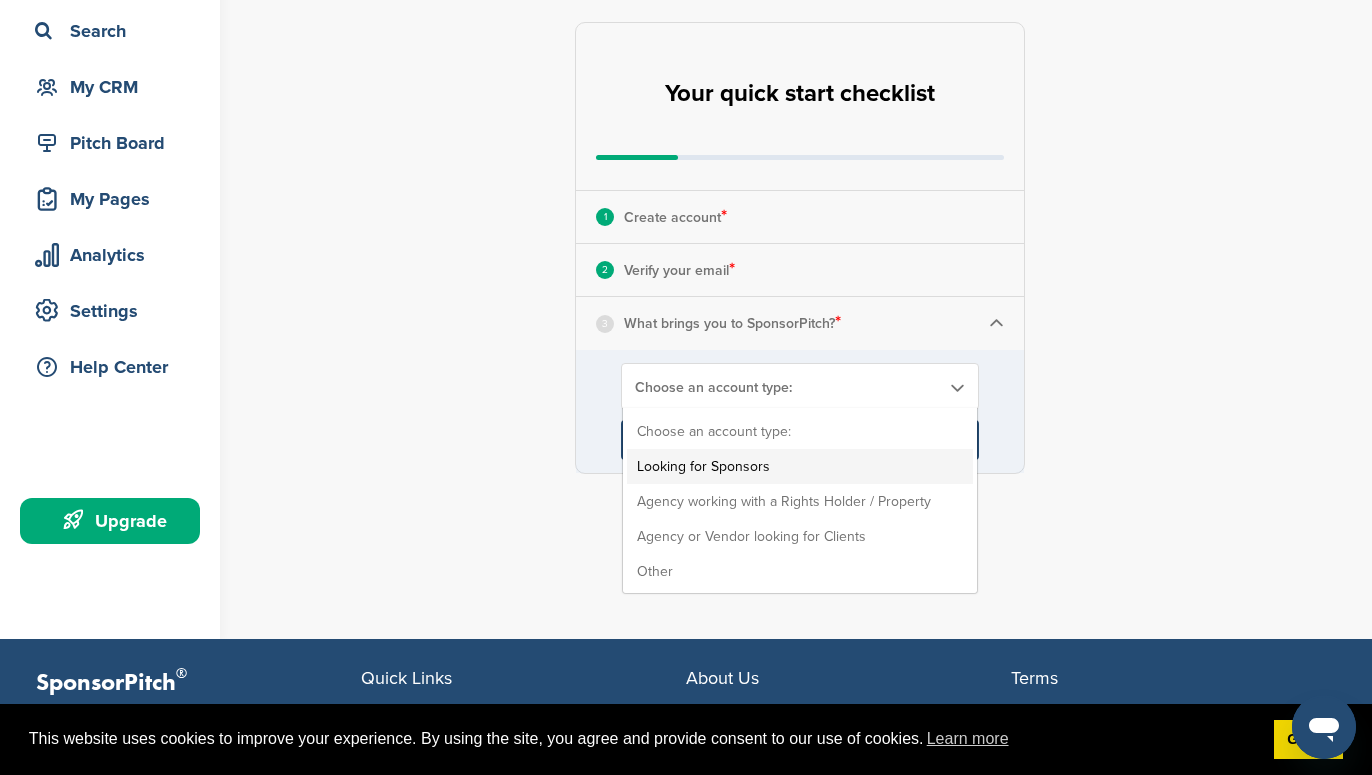 click on "Looking for Sponsors" at bounding box center (800, 466) 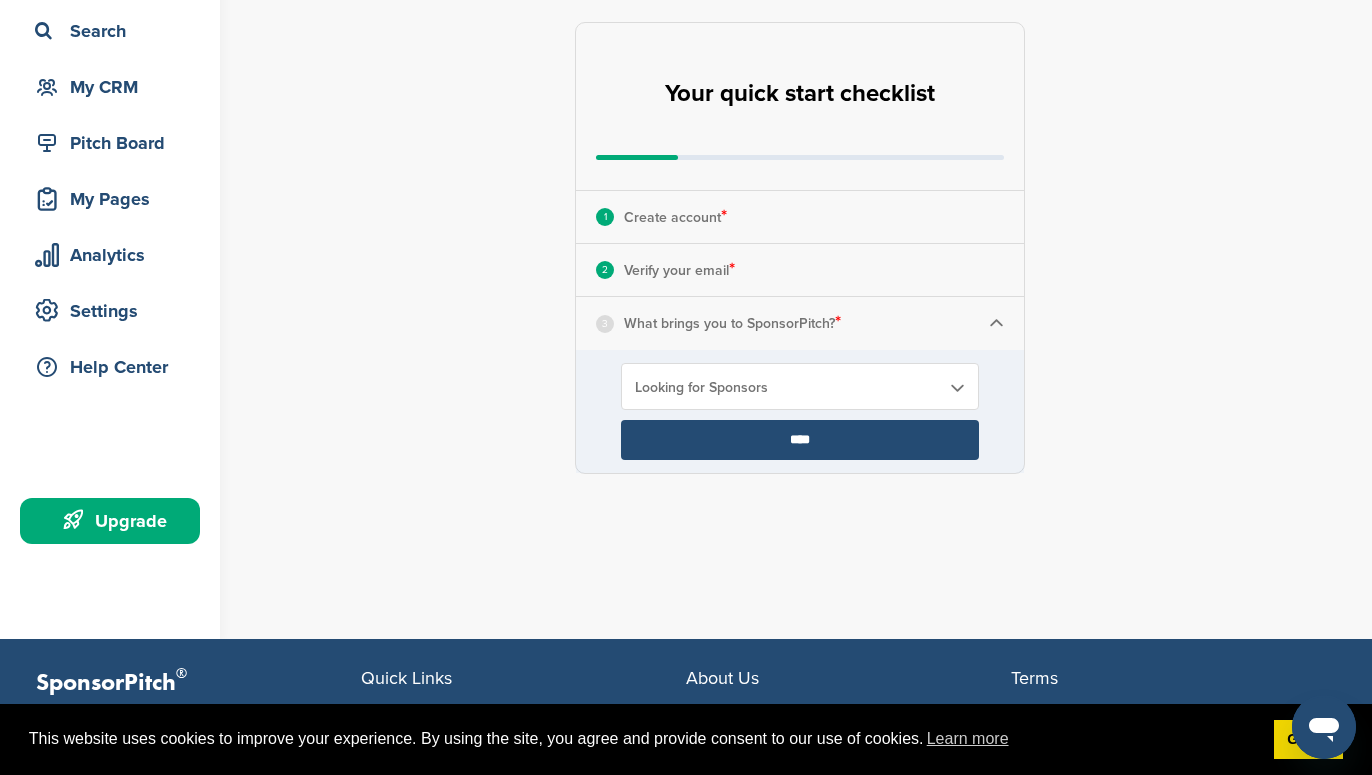 click on "****" at bounding box center (800, 440) 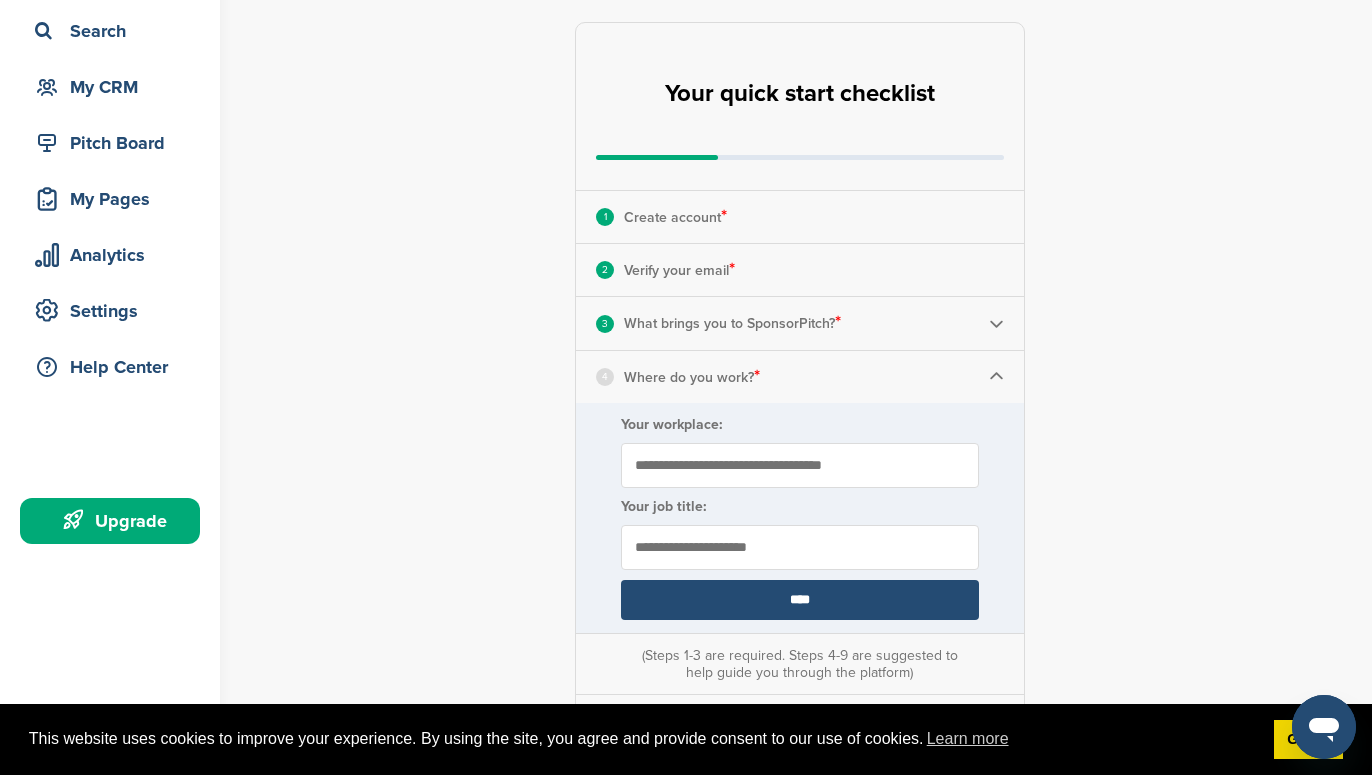 click on "Your workplace:" at bounding box center (800, 465) 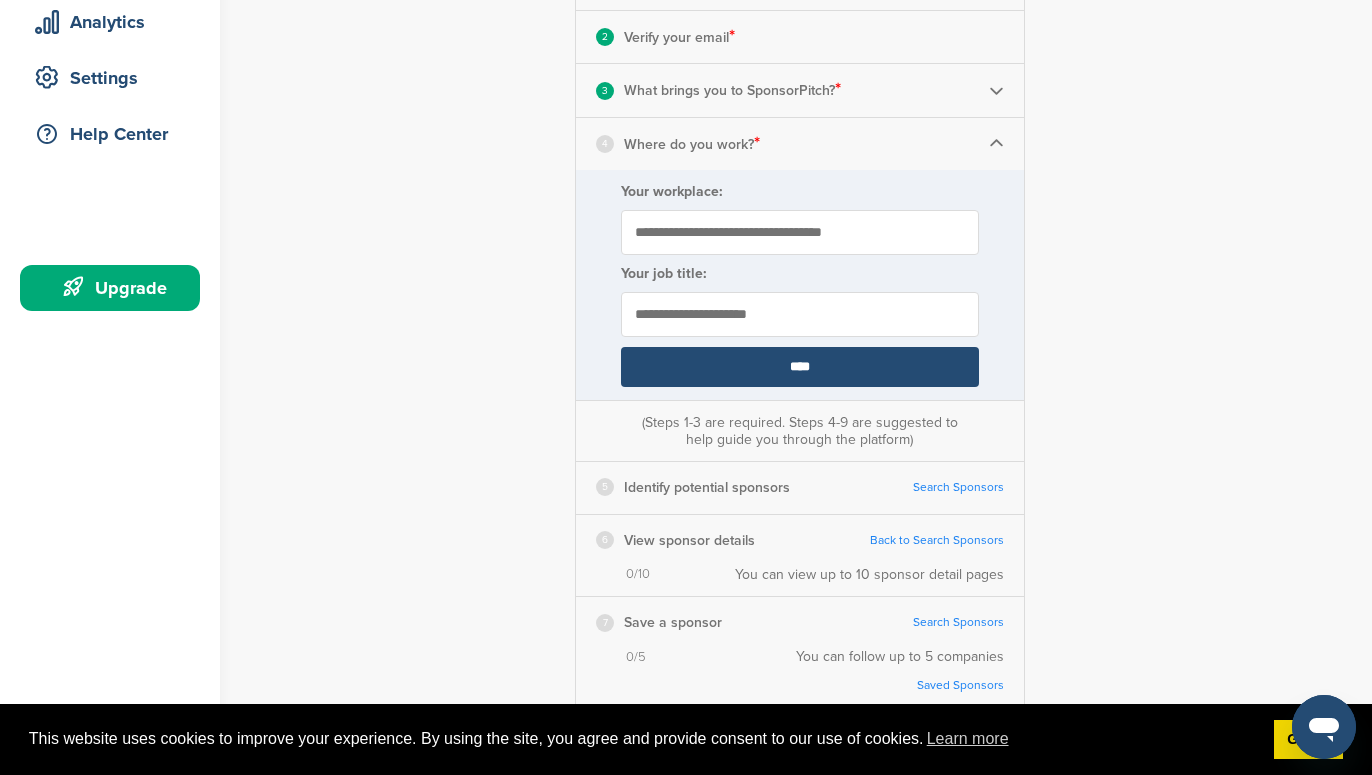 scroll, scrollTop: 381, scrollLeft: 0, axis: vertical 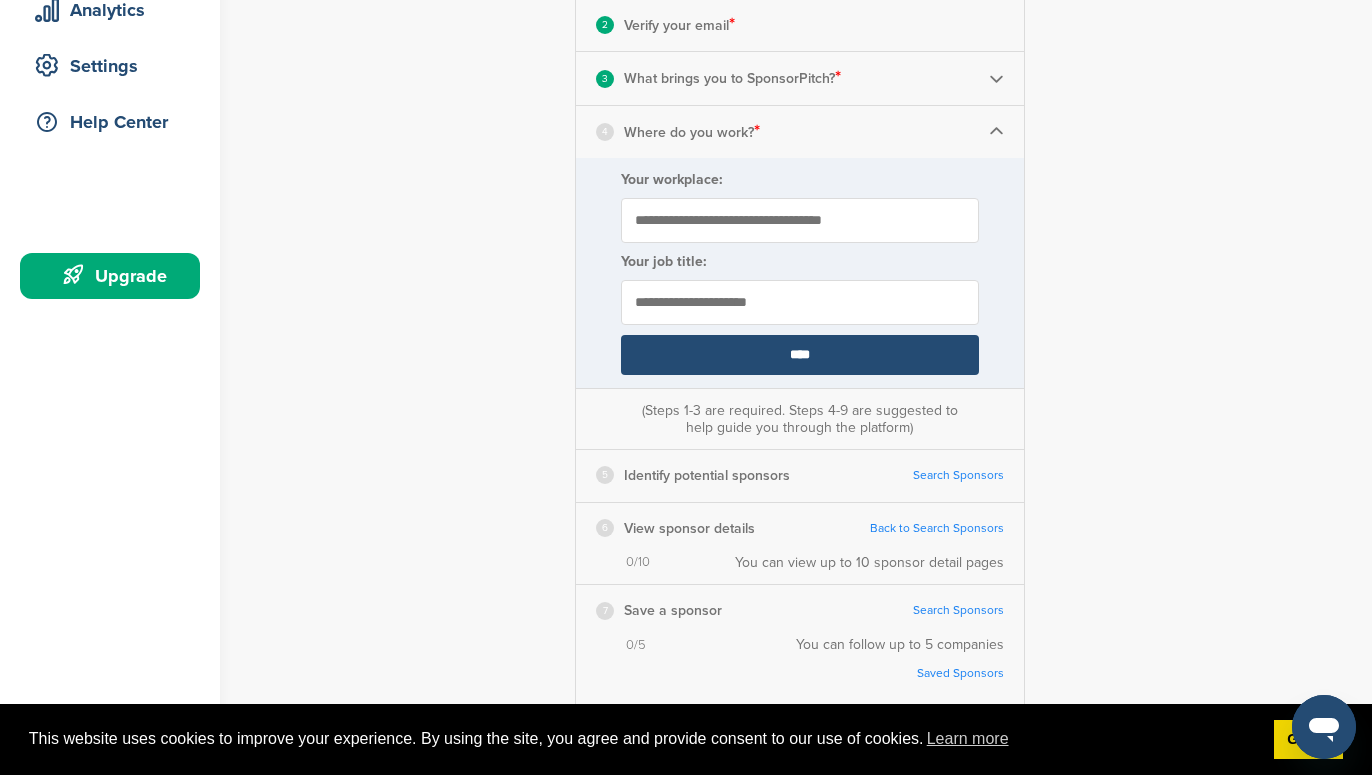 click on "Search Sponsors" at bounding box center (958, 475) 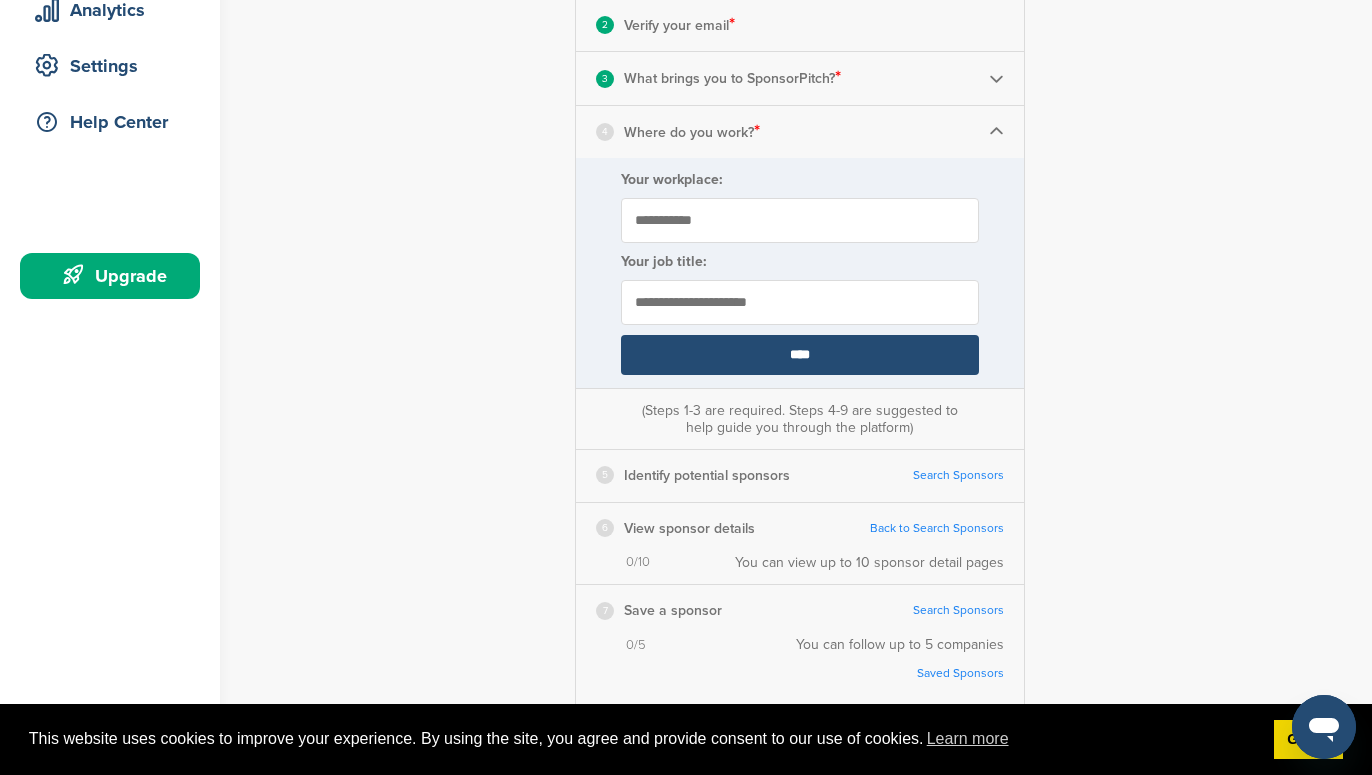 type on "**********" 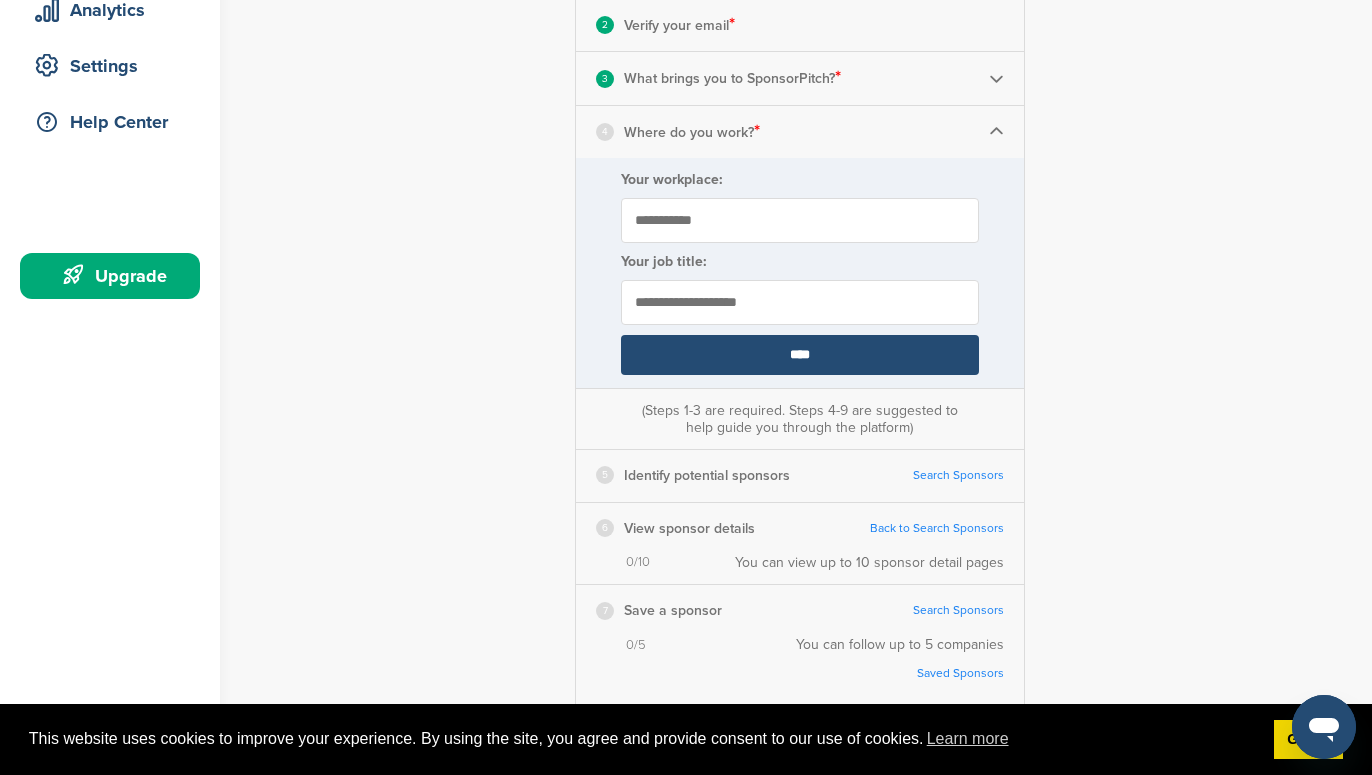 type on "**********" 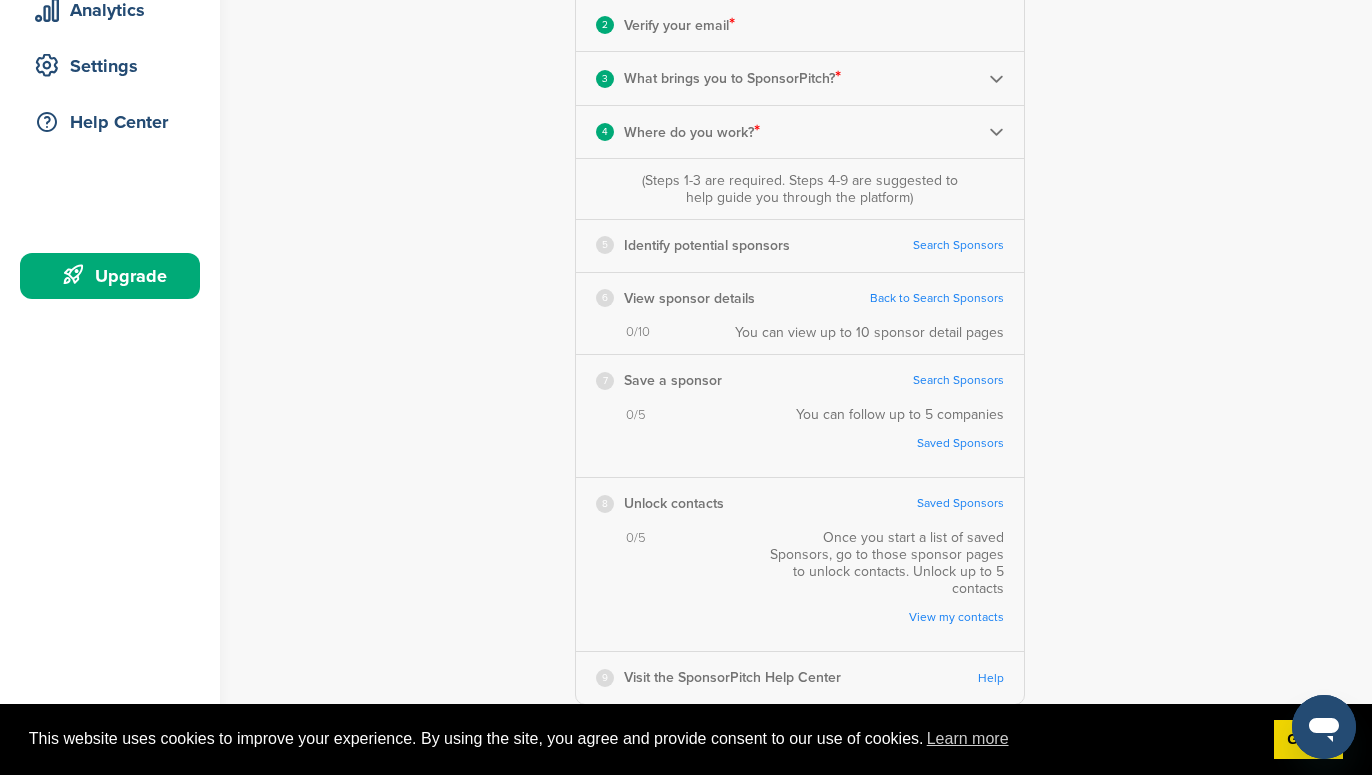 click on "Search Sponsors" at bounding box center (958, 245) 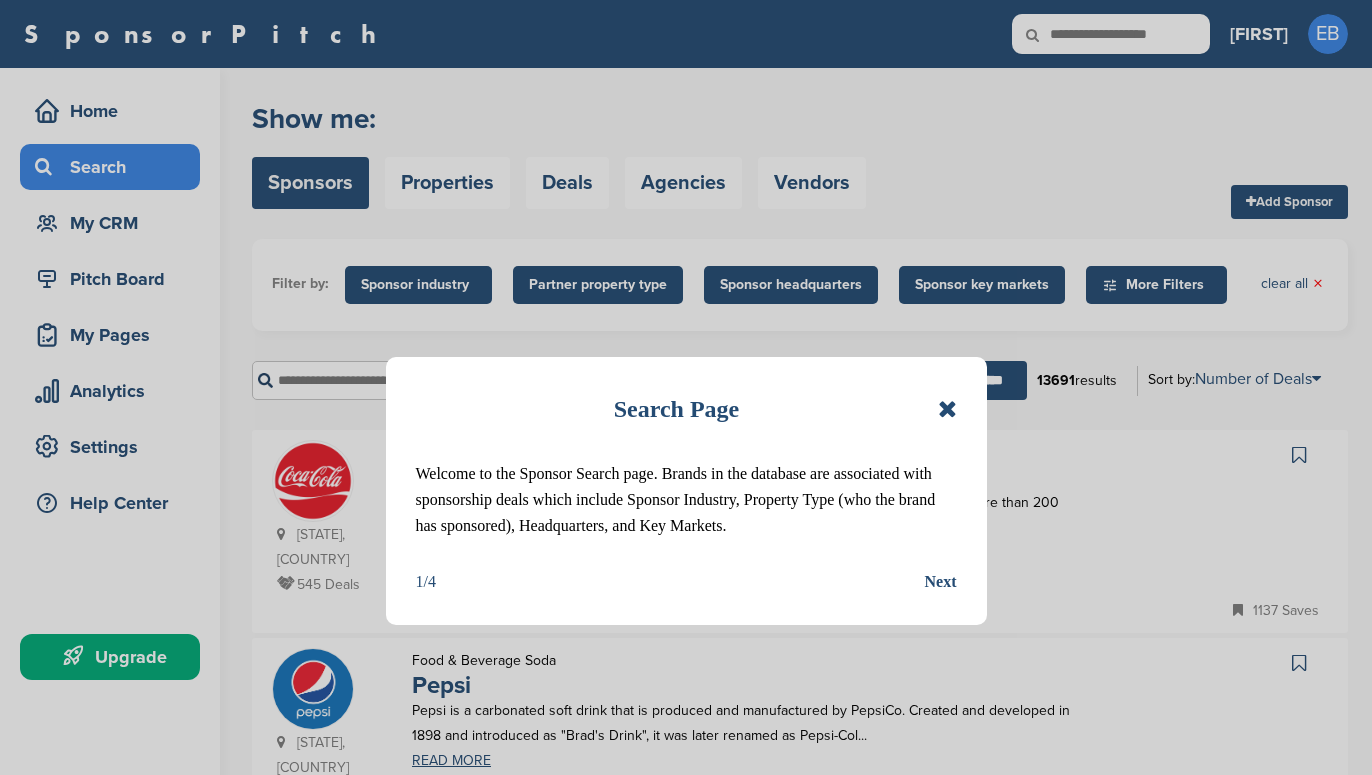 scroll, scrollTop: 0, scrollLeft: 0, axis: both 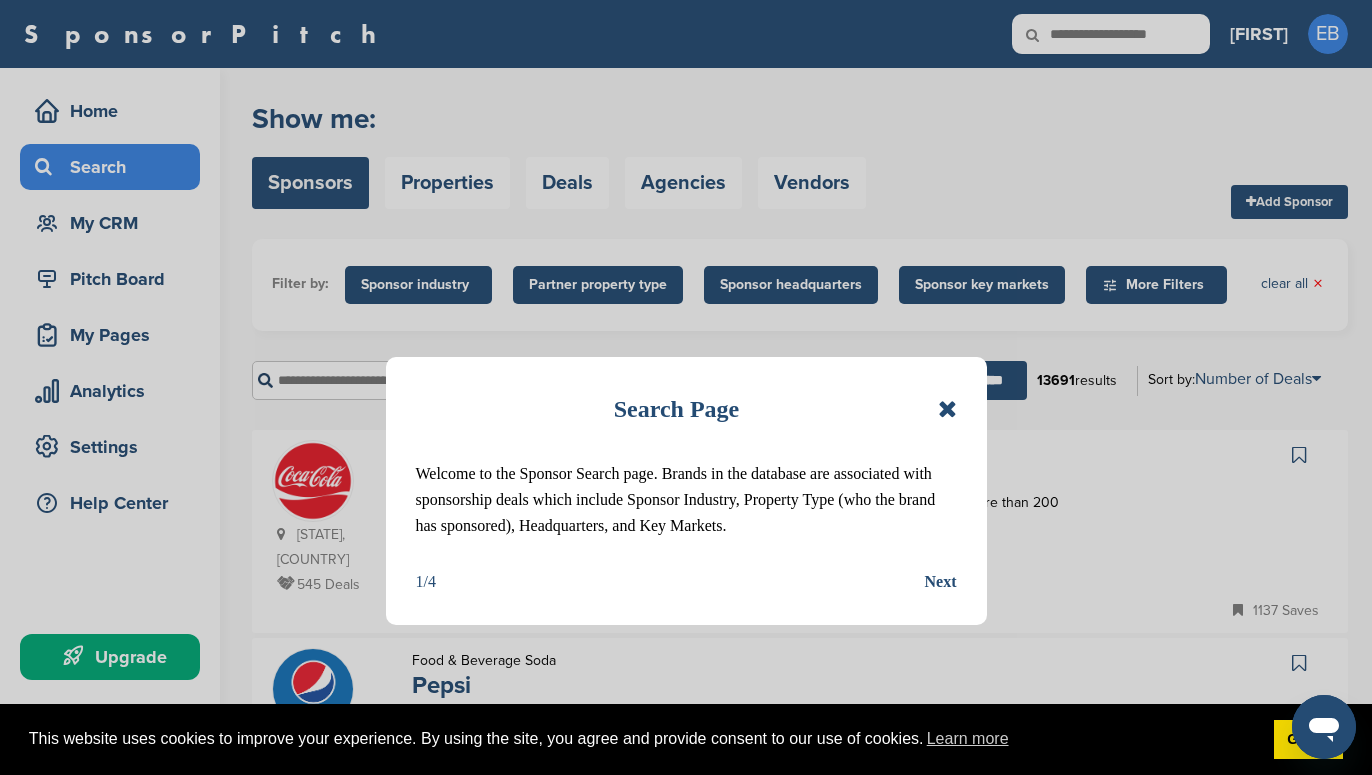 click at bounding box center (947, 409) 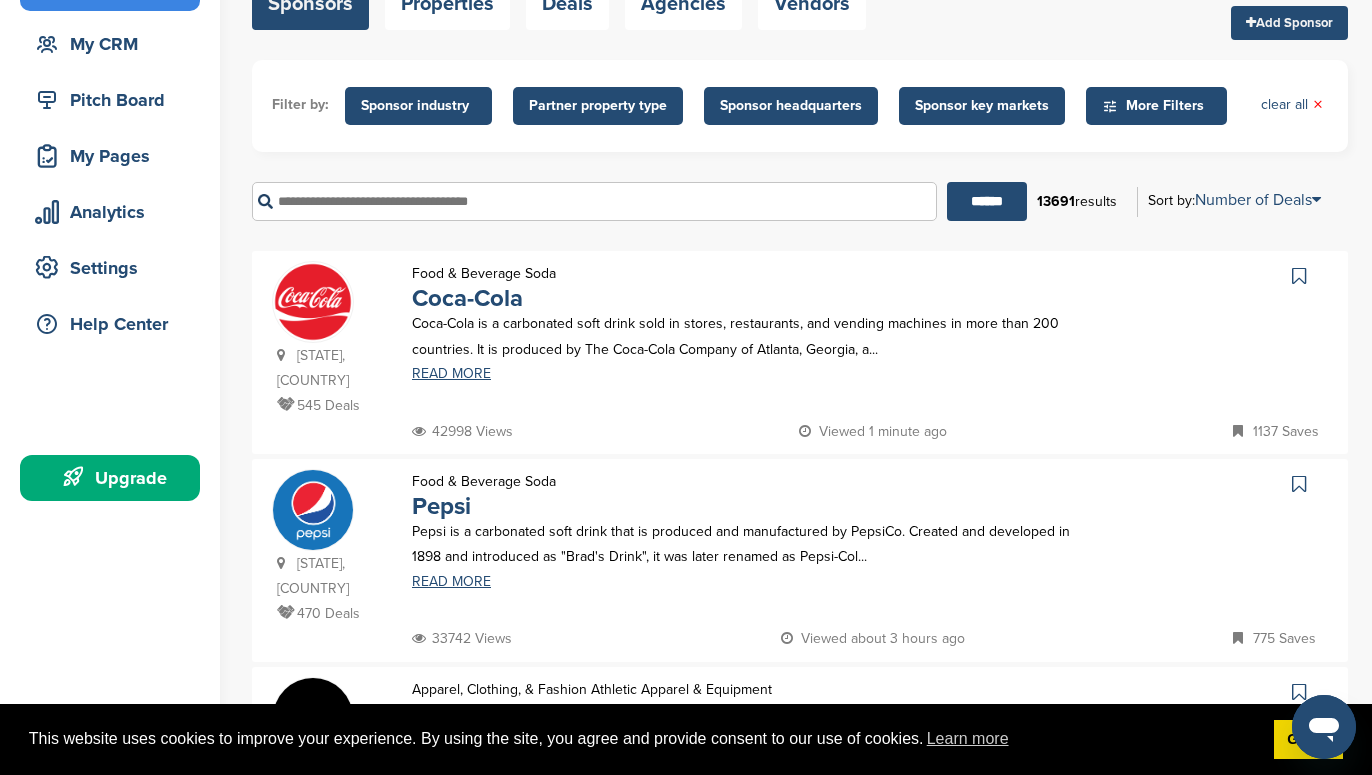 scroll, scrollTop: 238, scrollLeft: 0, axis: vertical 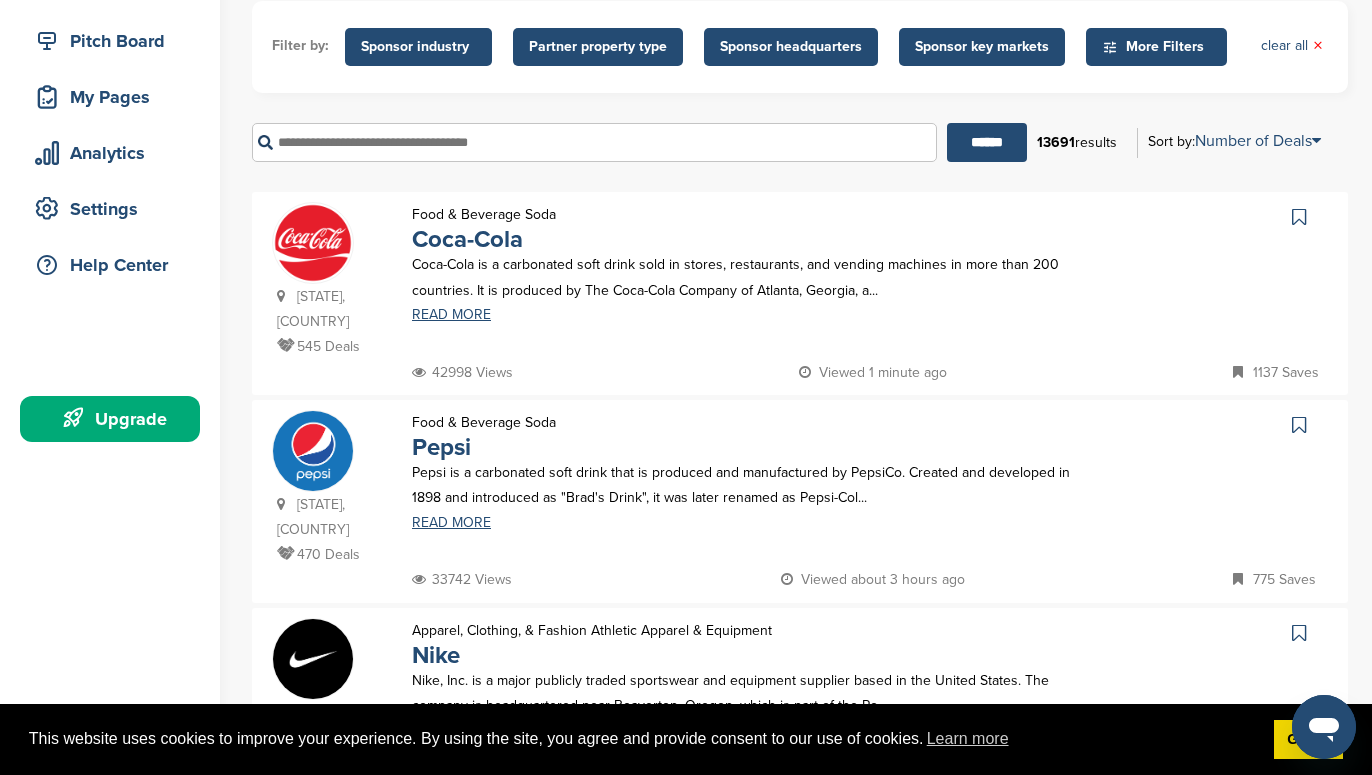 click on "Sponsor headquarters" at bounding box center (791, 47) 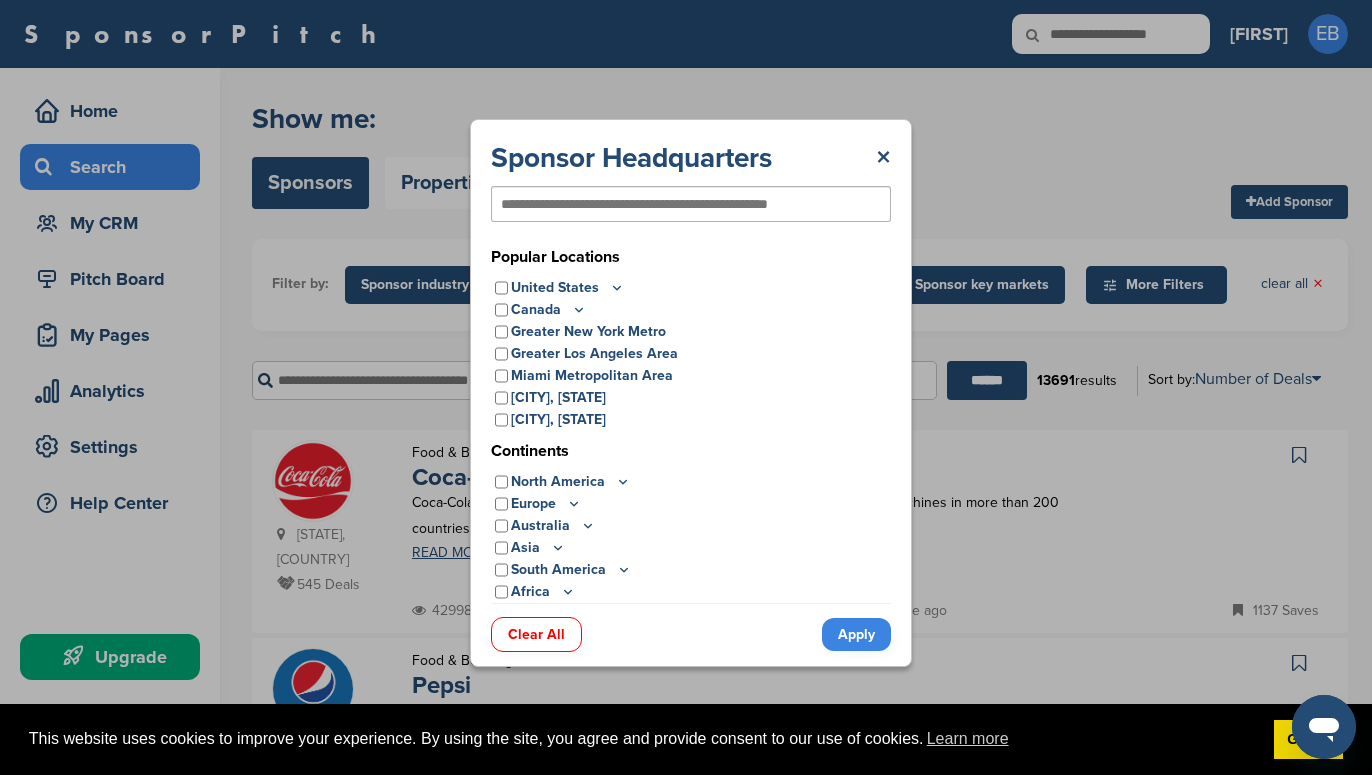 scroll, scrollTop: 0, scrollLeft: 0, axis: both 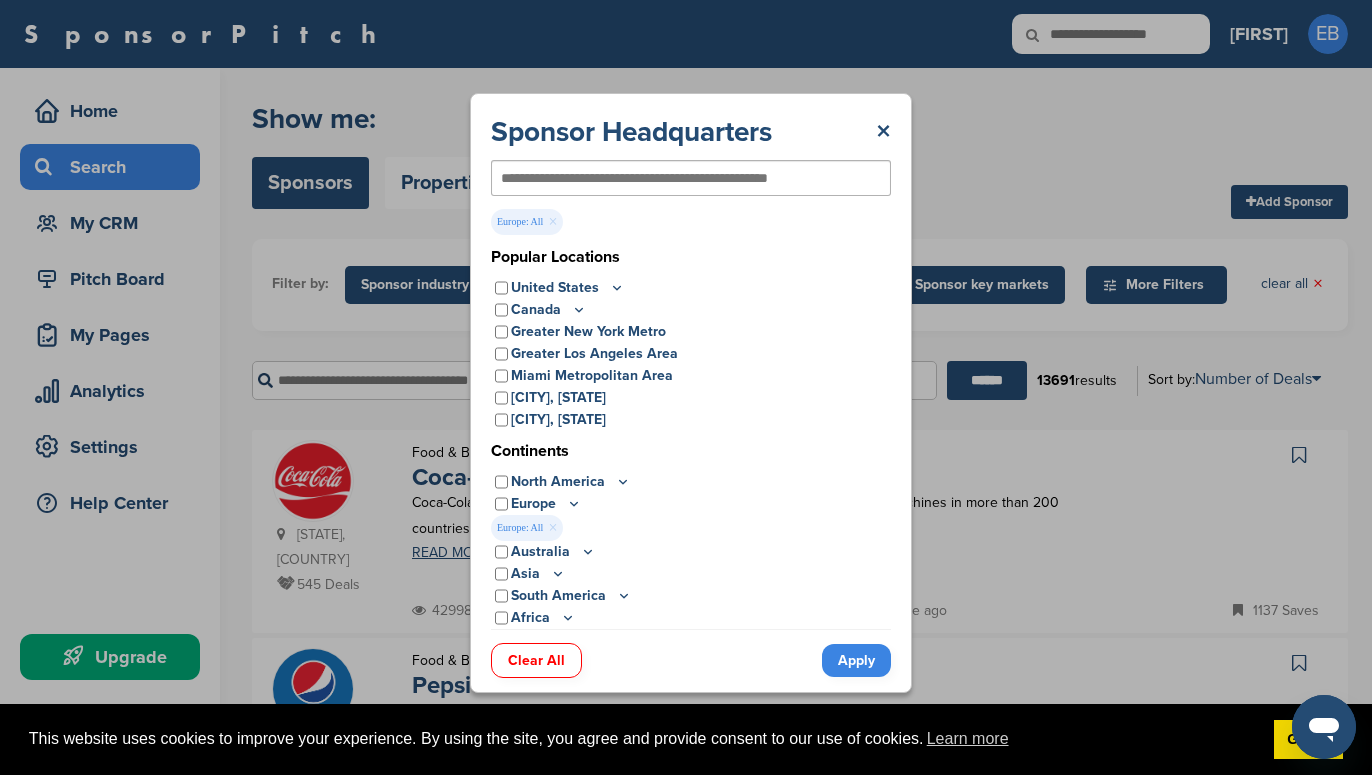 click on "Apply" at bounding box center [856, 660] 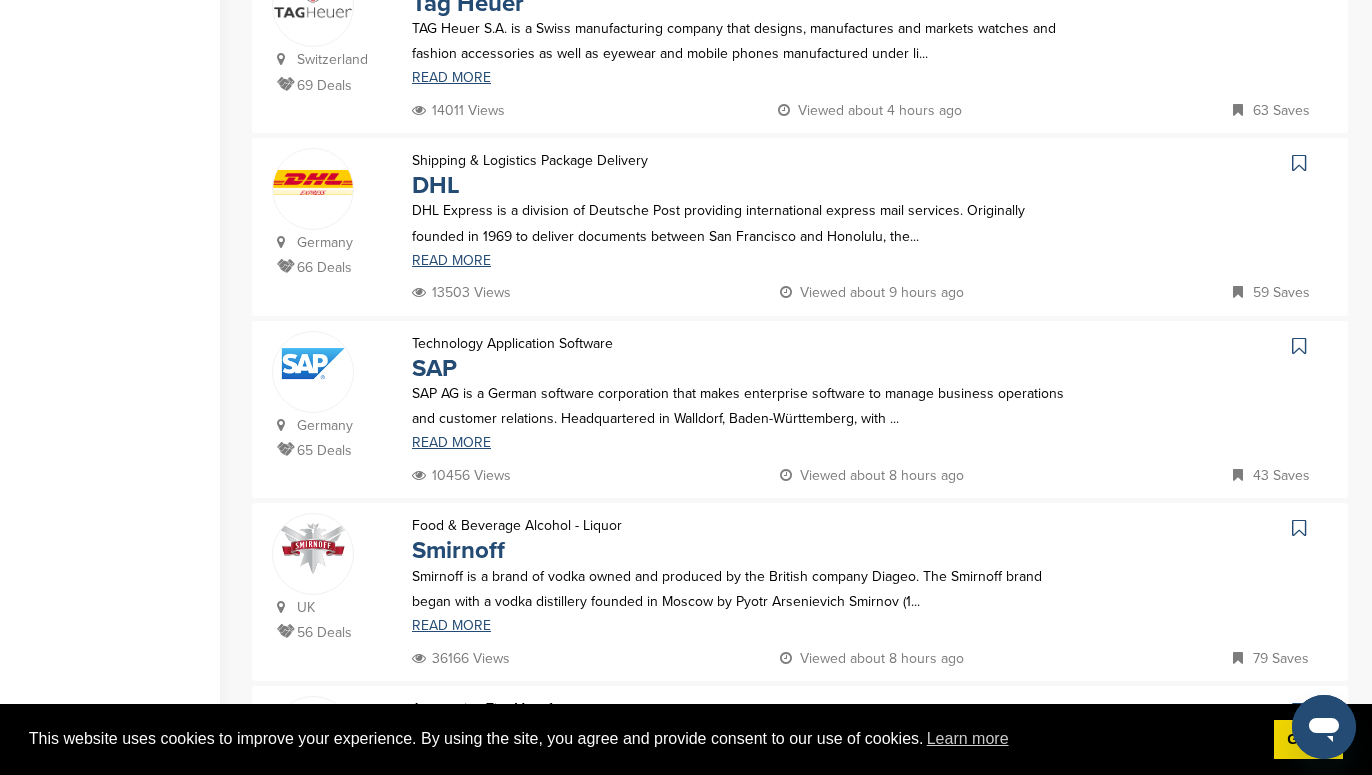 scroll, scrollTop: 1255, scrollLeft: 0, axis: vertical 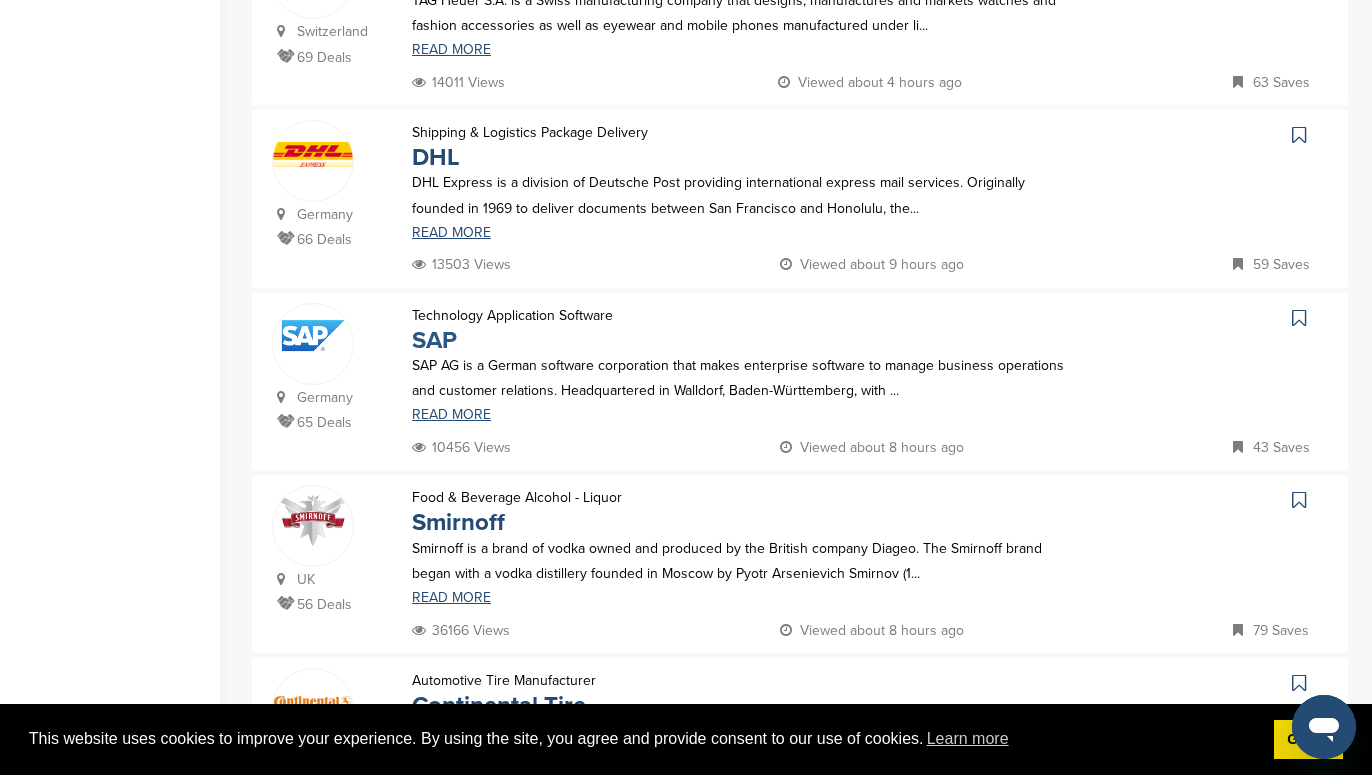 click on "SAP" at bounding box center (434, 340) 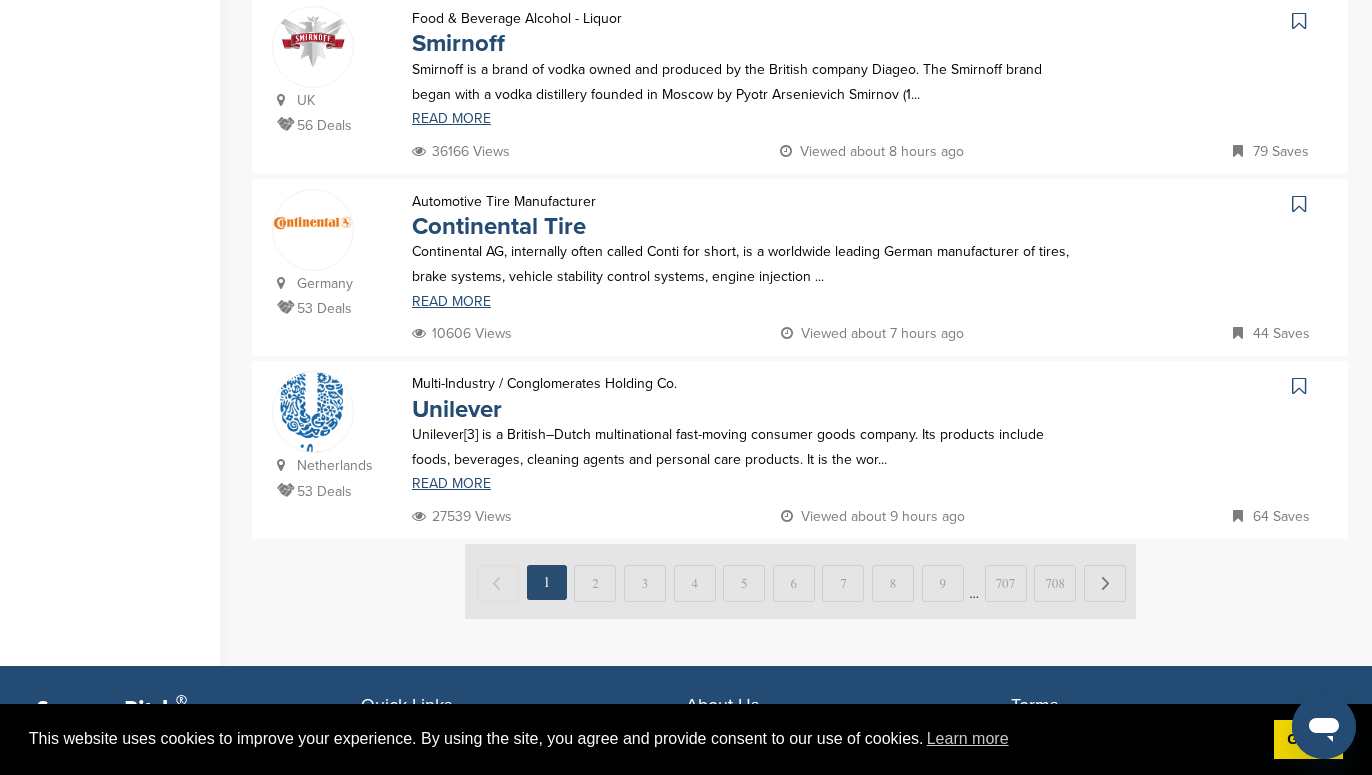 scroll, scrollTop: 1778, scrollLeft: 0, axis: vertical 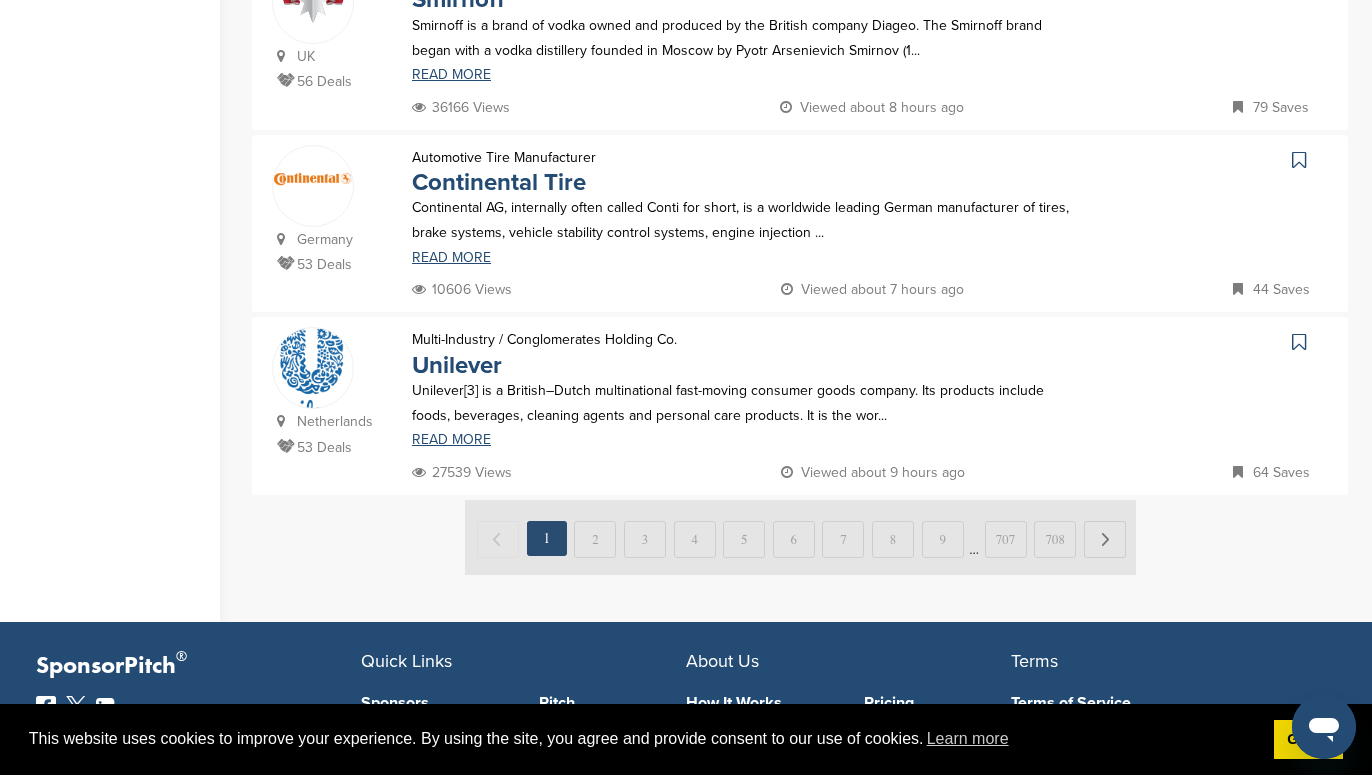 click at bounding box center [800, 537] 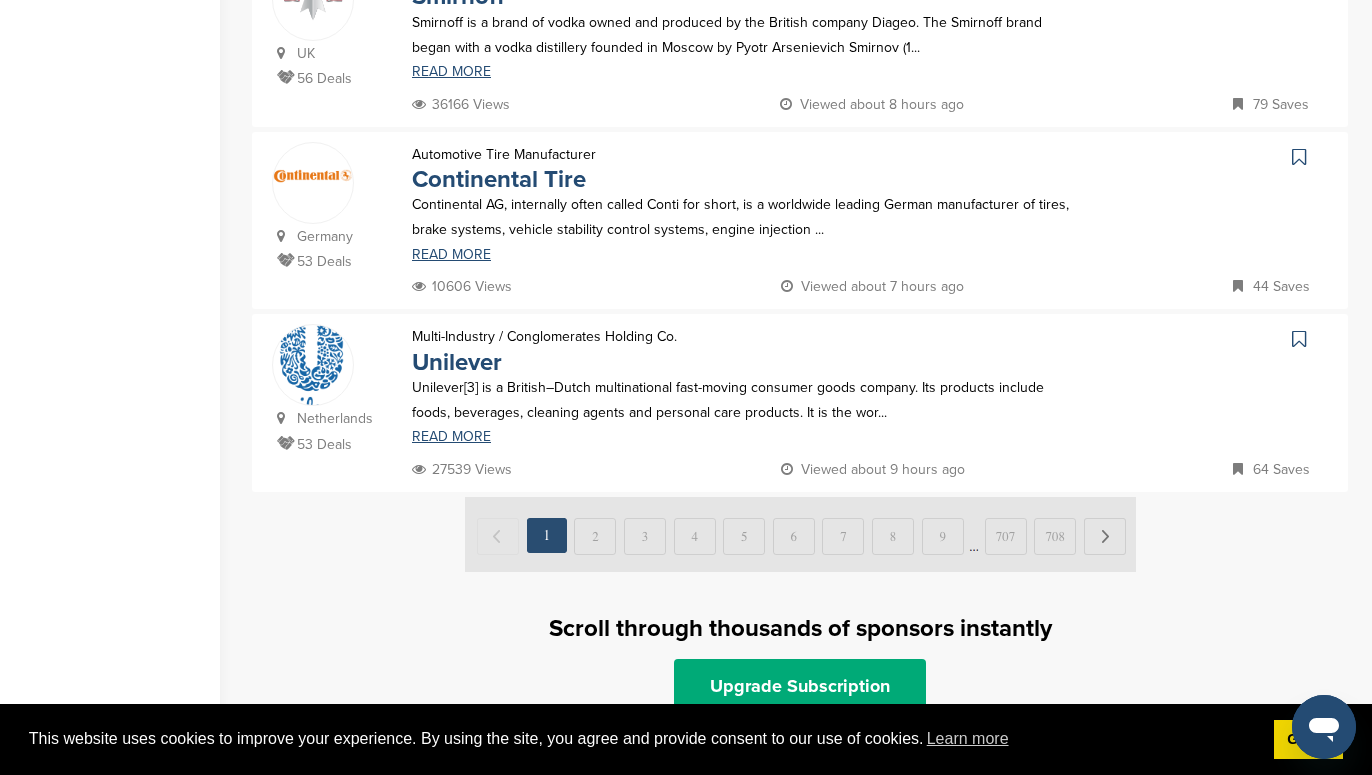 scroll, scrollTop: 1850, scrollLeft: 0, axis: vertical 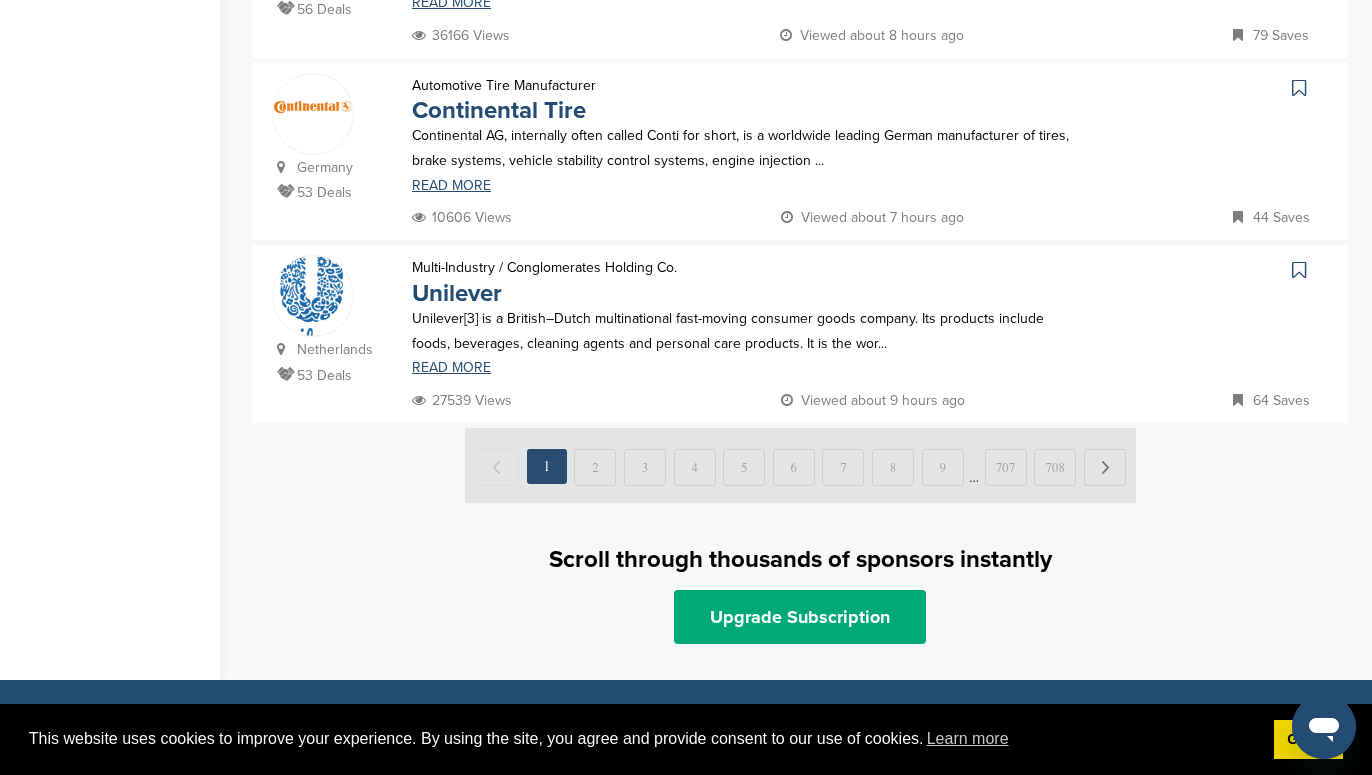click at bounding box center [800, 465] 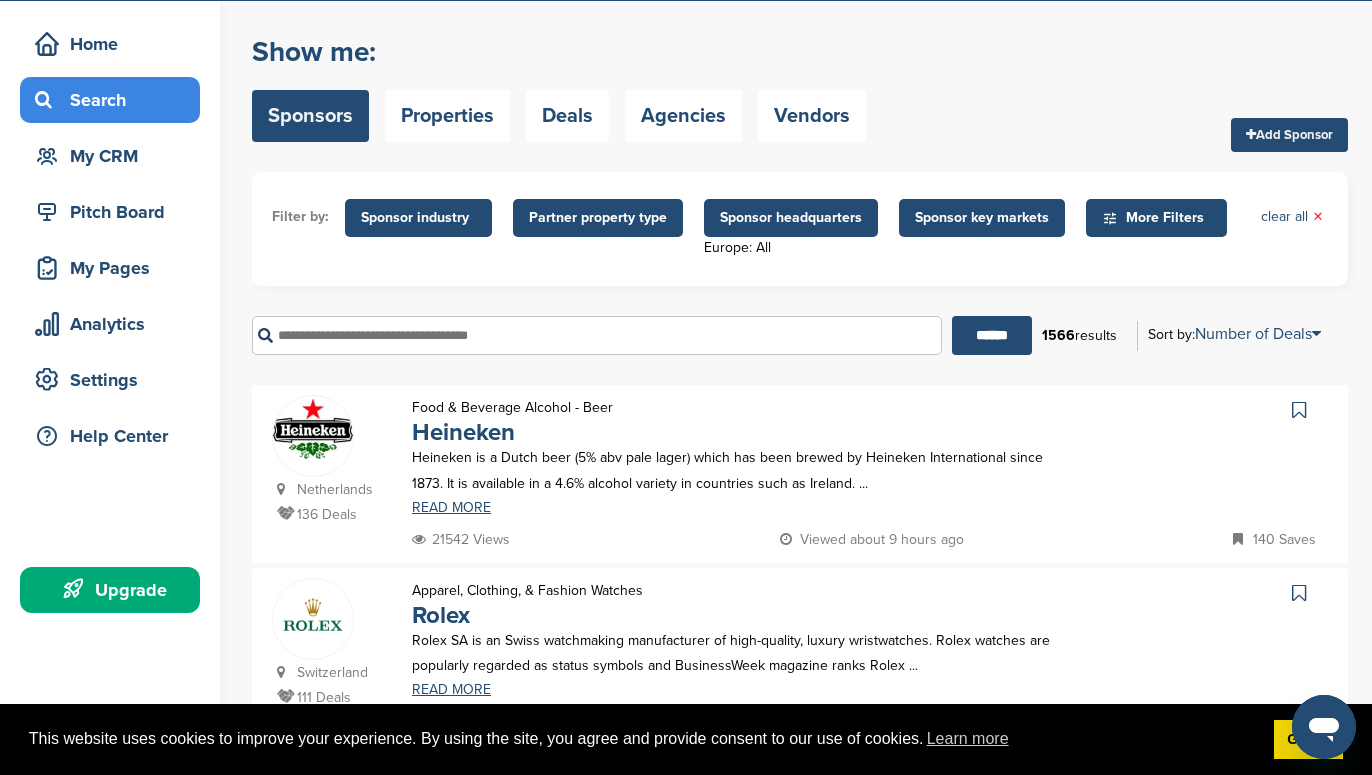 scroll, scrollTop: 74, scrollLeft: 0, axis: vertical 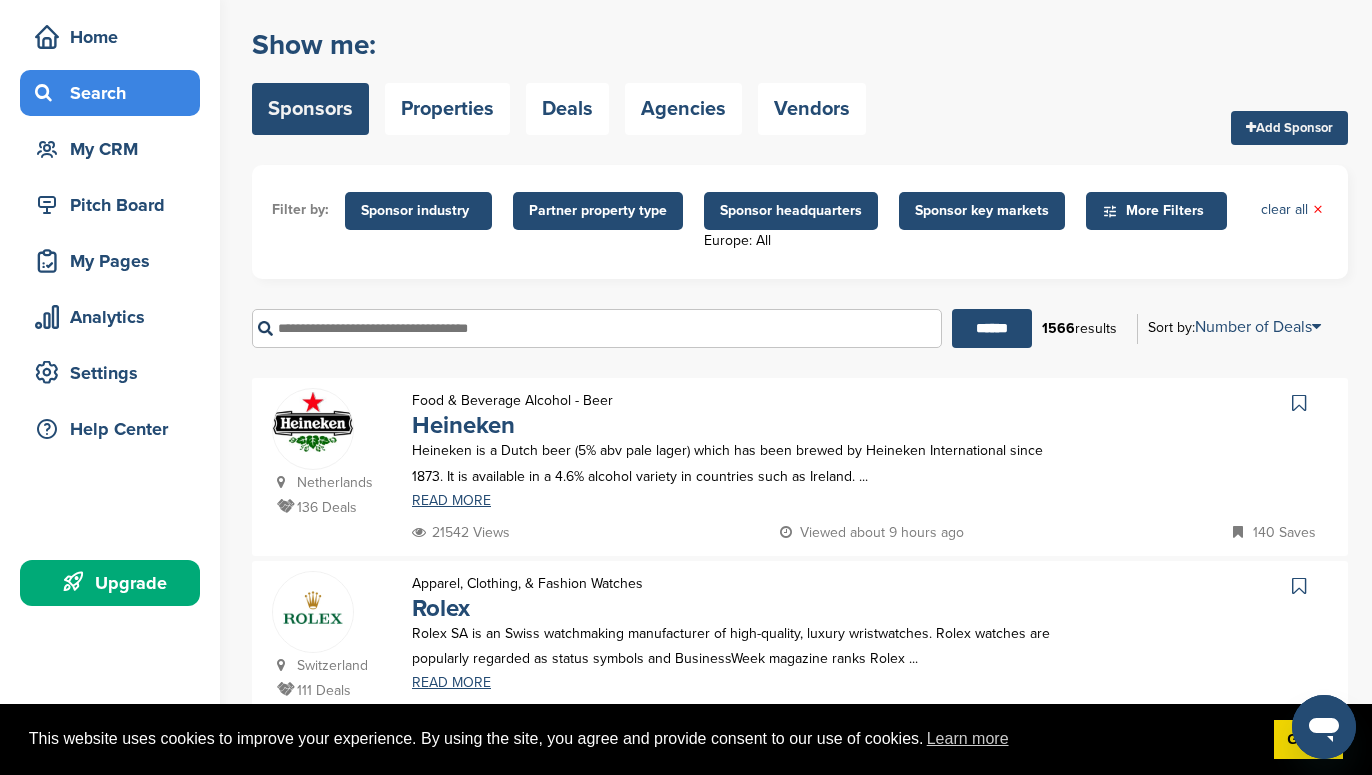 click on "More Filters" at bounding box center (1159, 211) 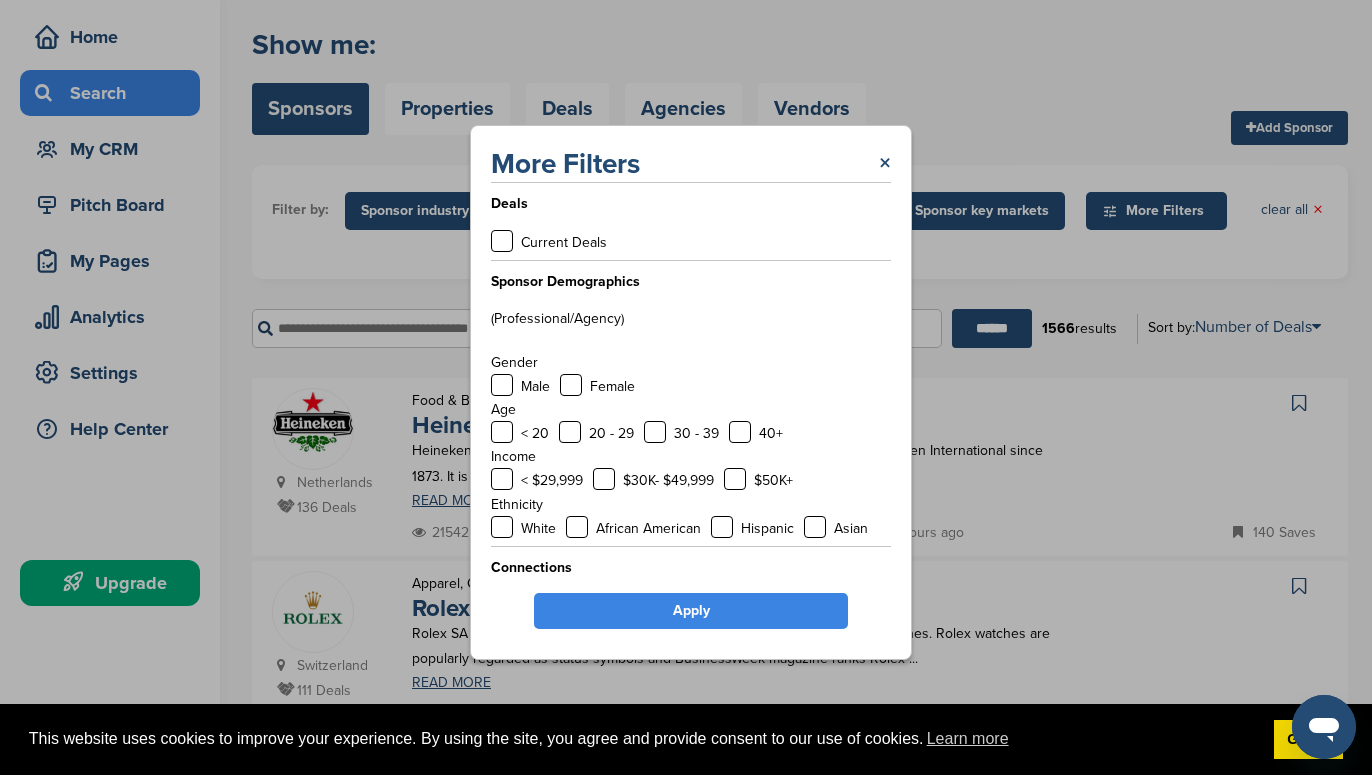 scroll, scrollTop: 35, scrollLeft: 0, axis: vertical 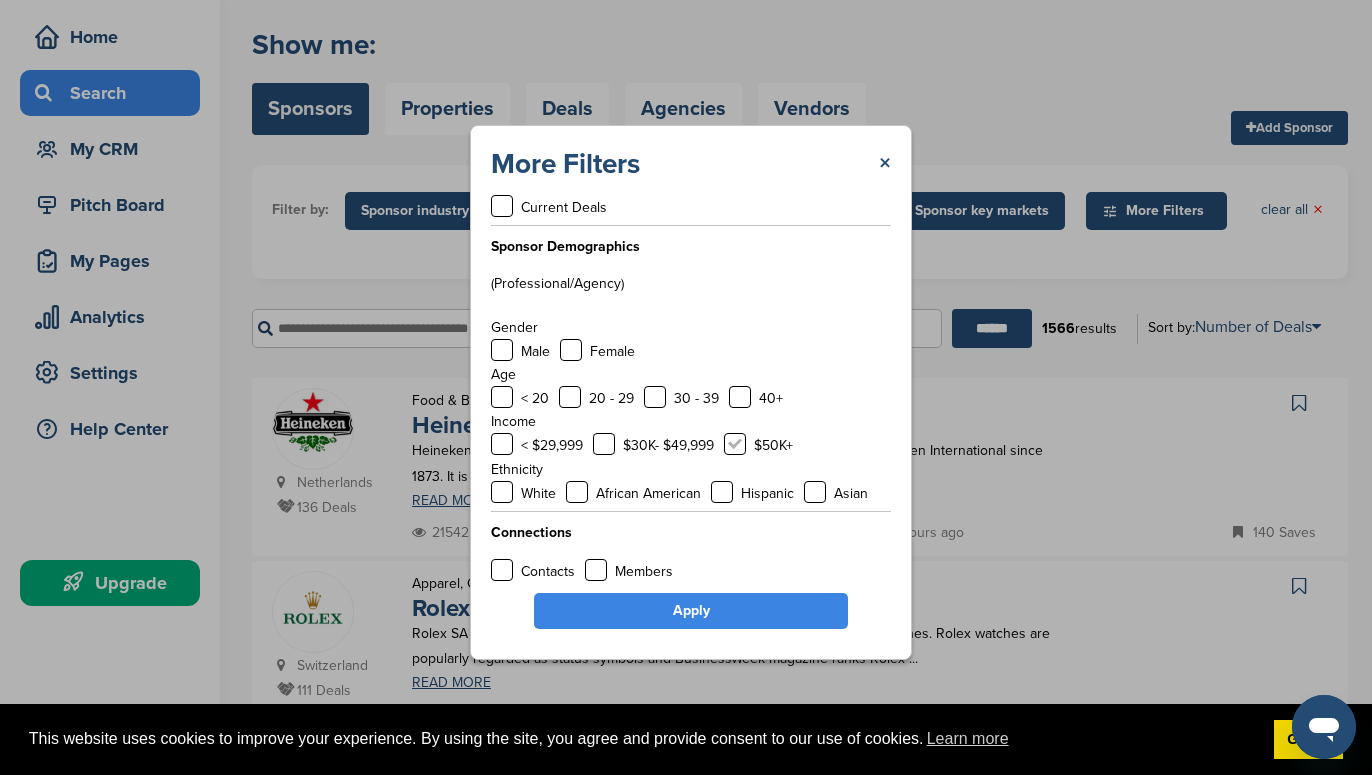 click at bounding box center (735, 444) 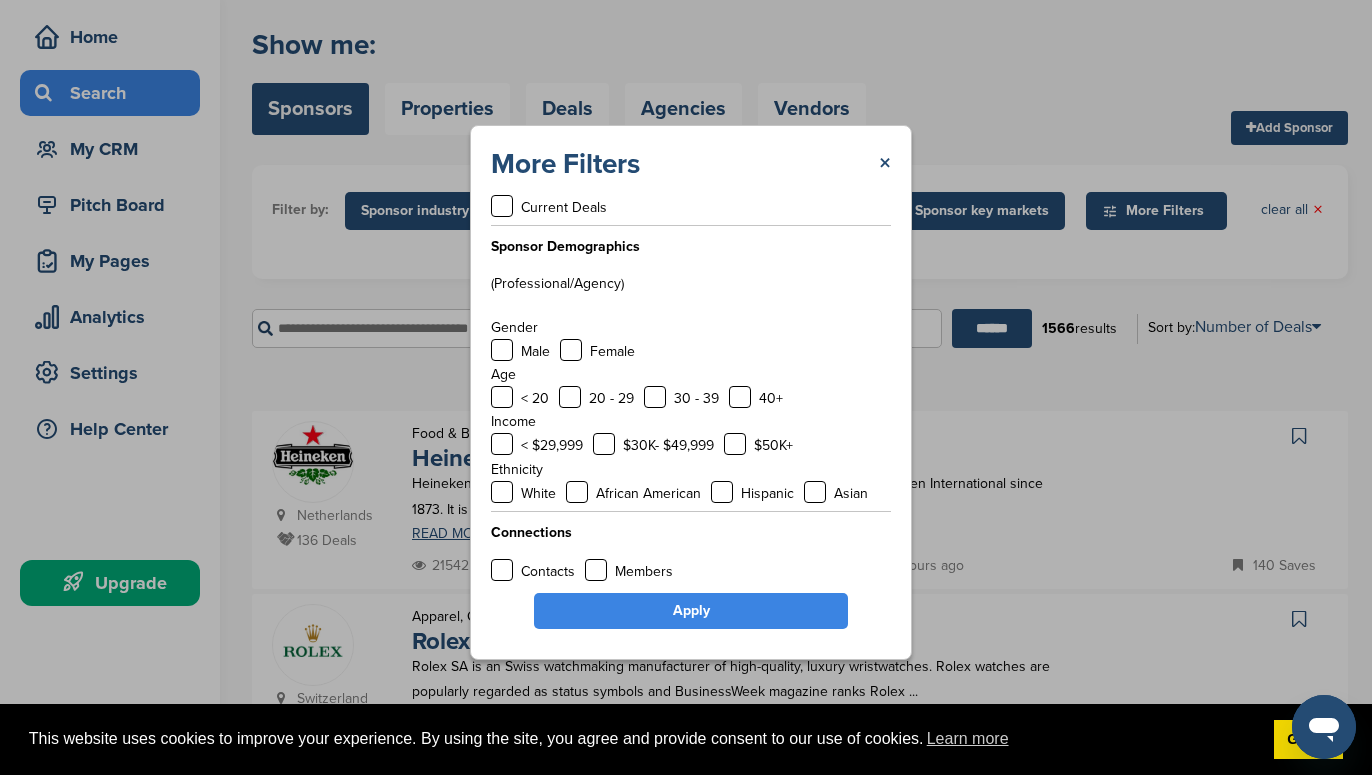 click on "Apply" at bounding box center [691, 611] 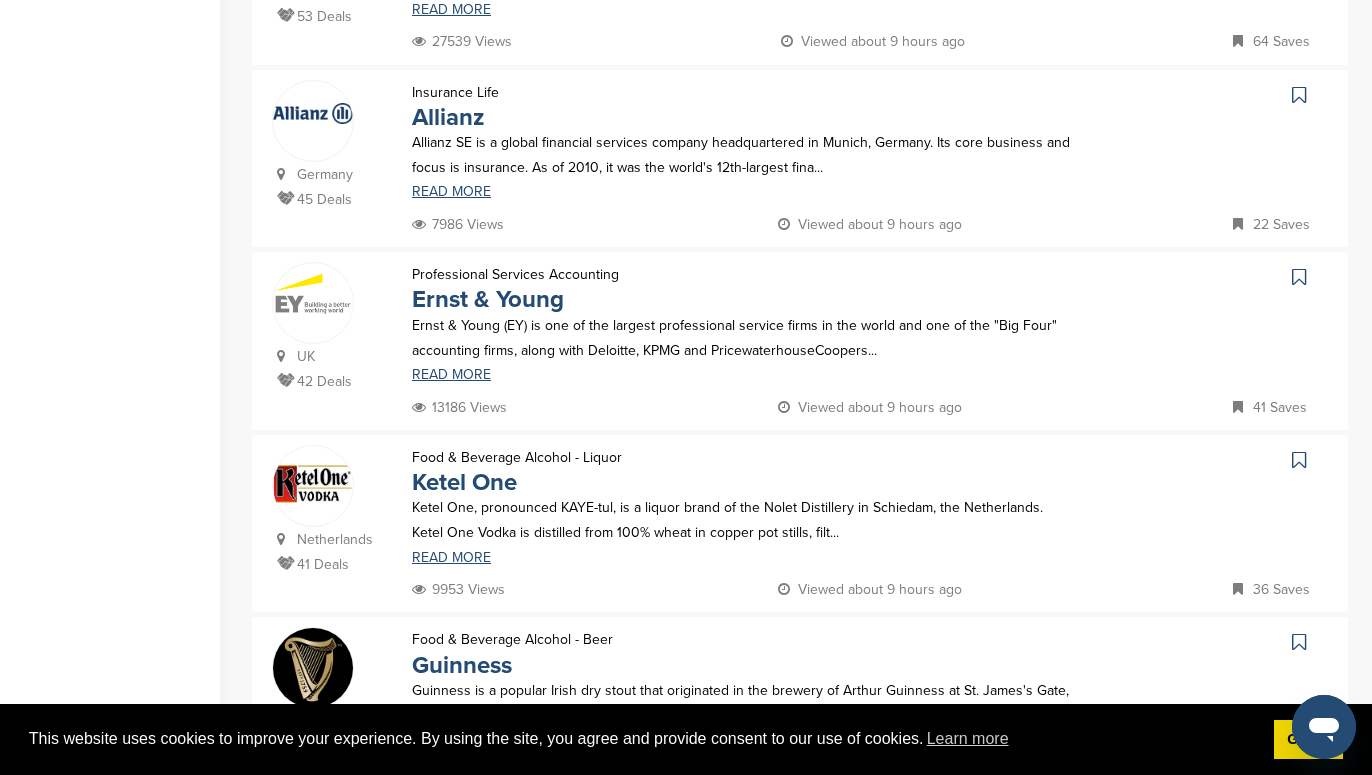 scroll, scrollTop: 1479, scrollLeft: 0, axis: vertical 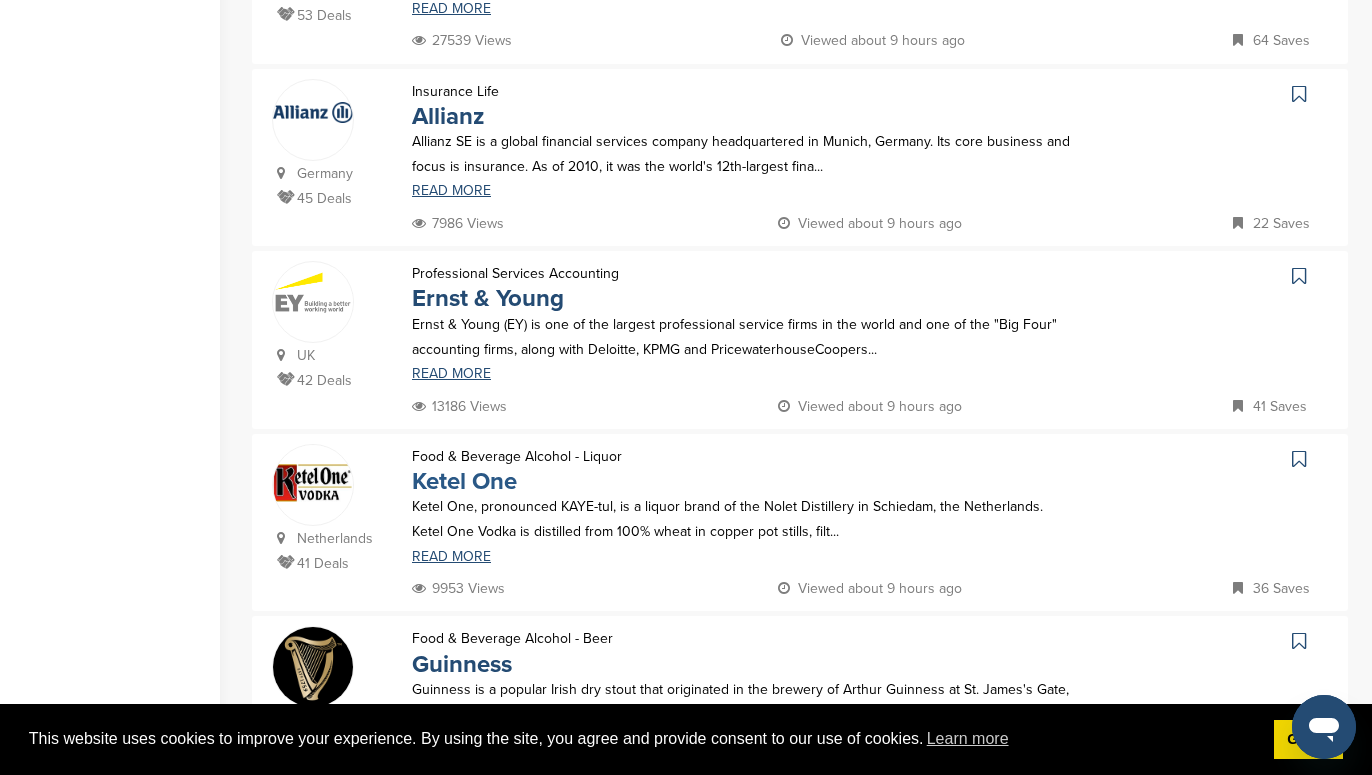 click on "Ketel One" at bounding box center (464, 481) 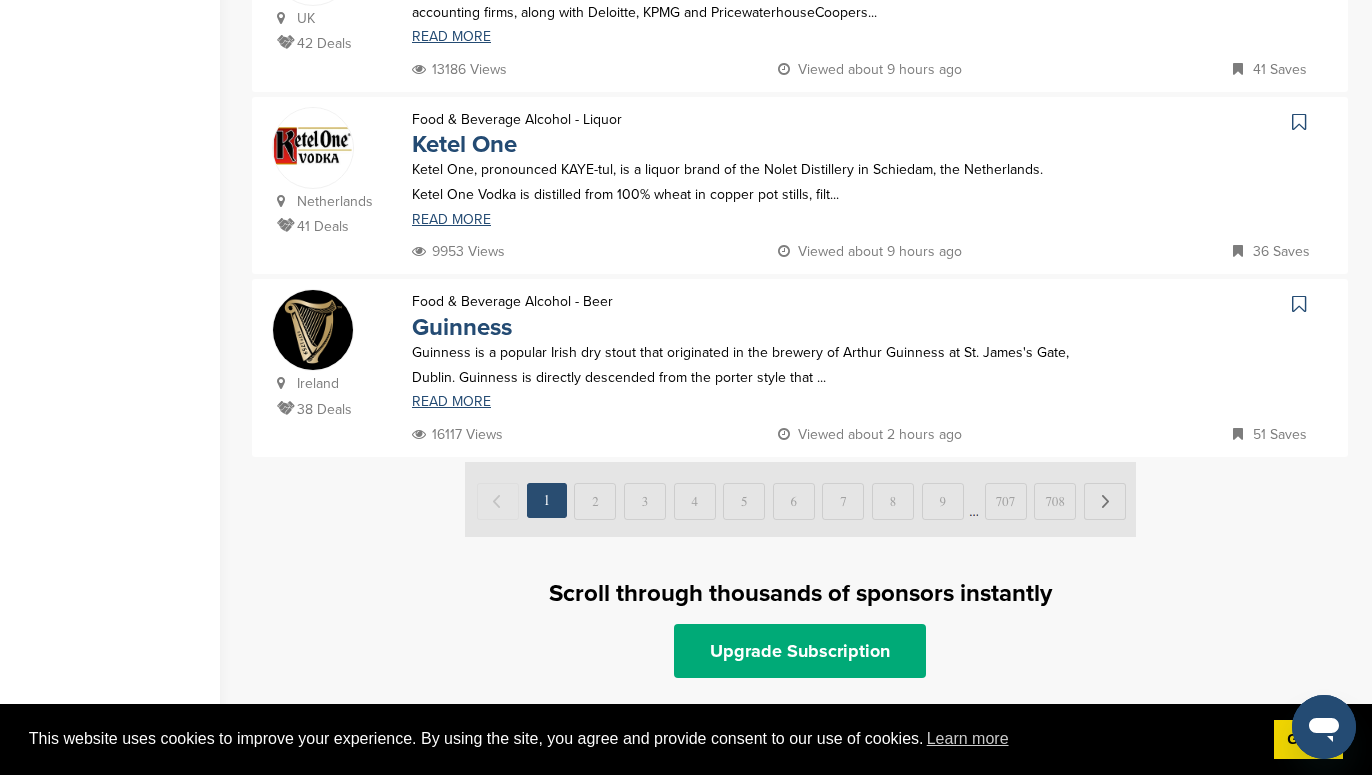 scroll, scrollTop: 1817, scrollLeft: 0, axis: vertical 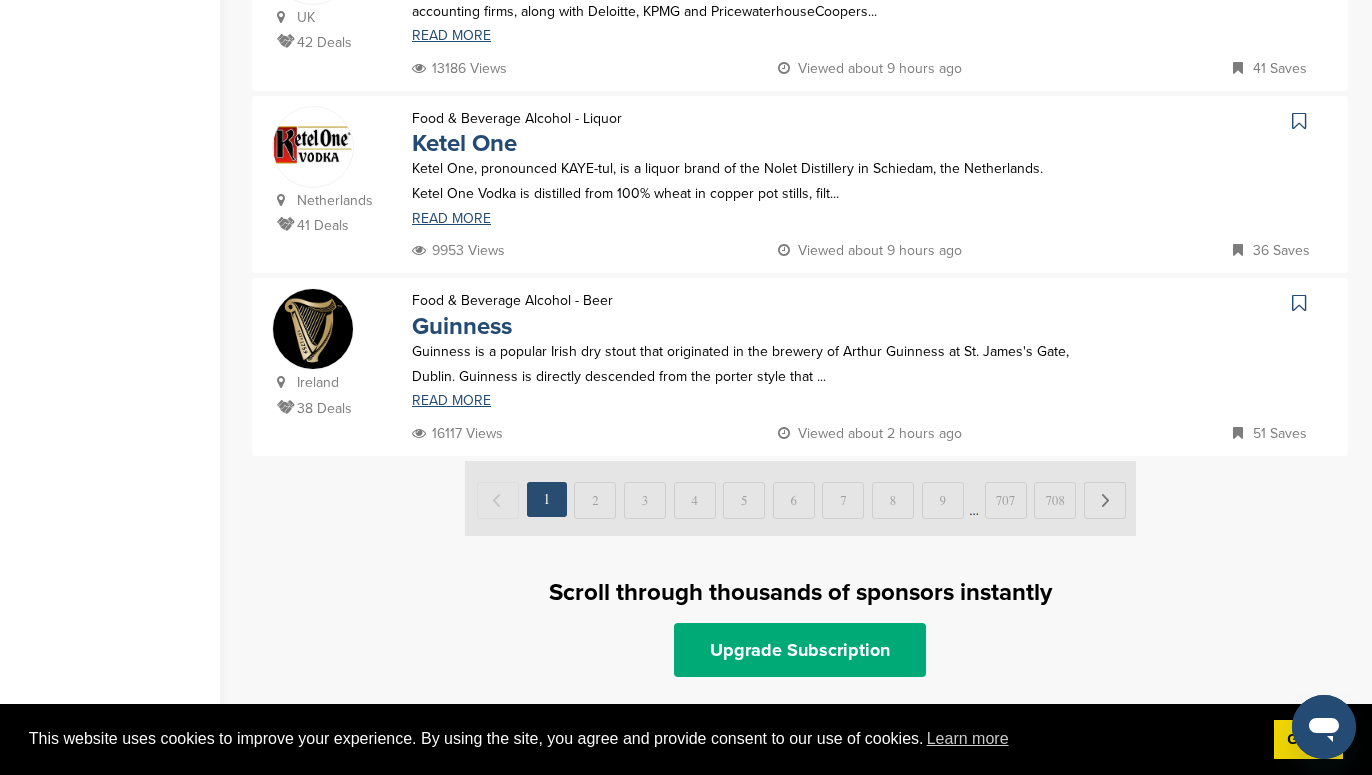 click at bounding box center [800, 498] 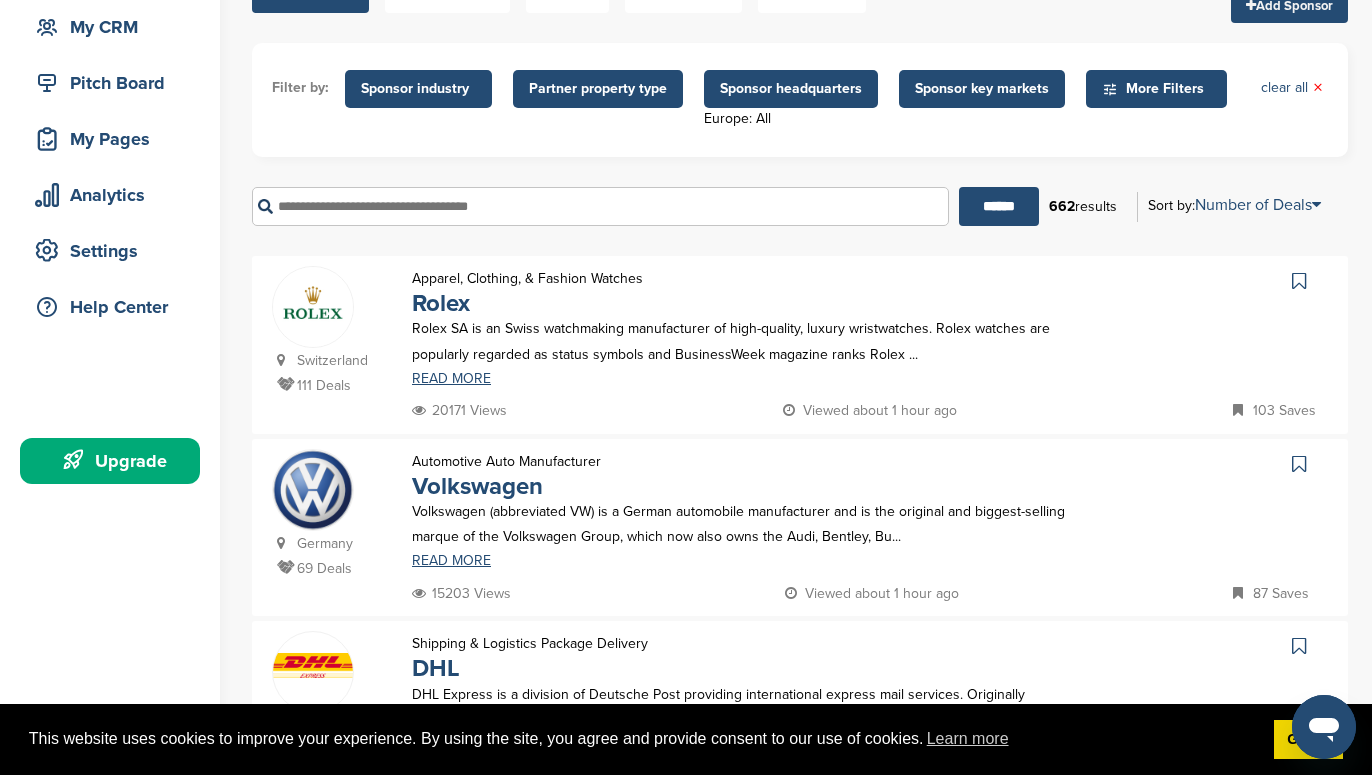 scroll, scrollTop: 201, scrollLeft: 0, axis: vertical 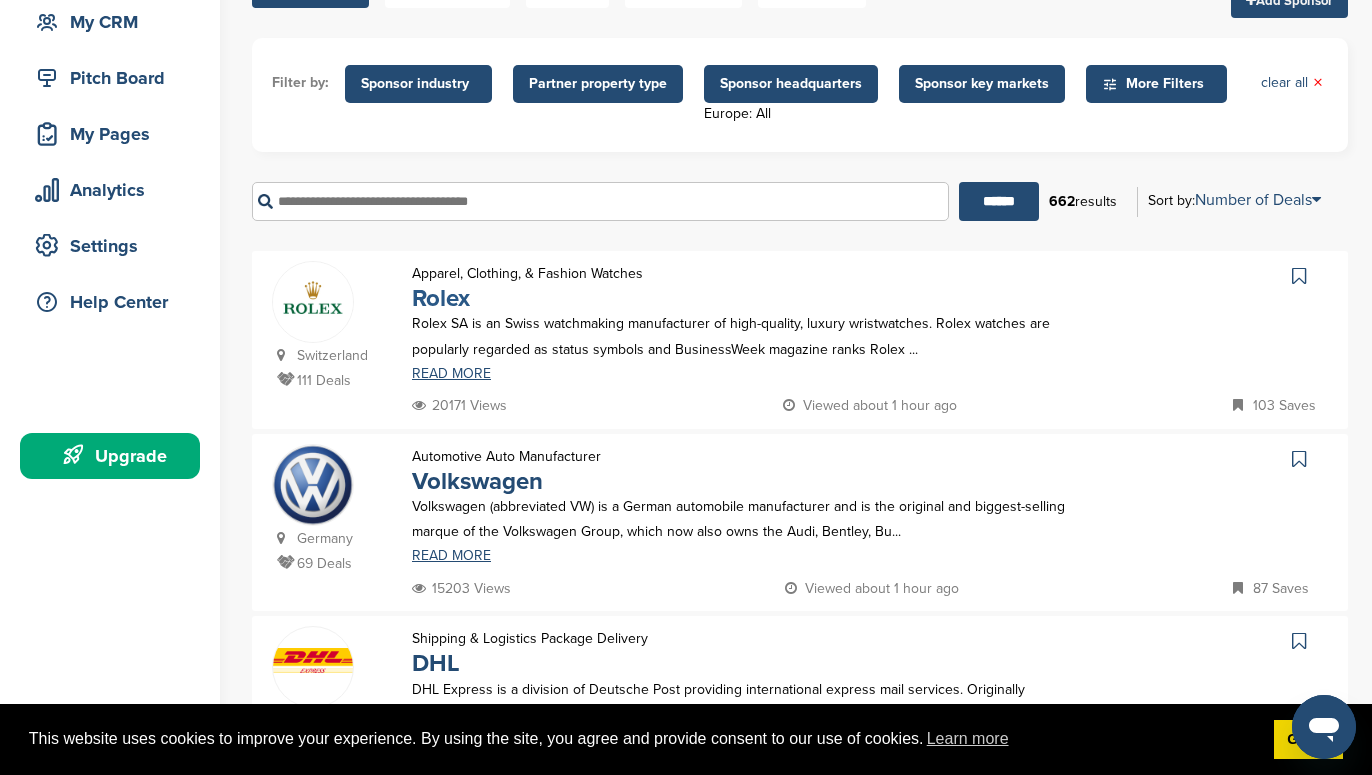 click on "Rolex" at bounding box center (441, 298) 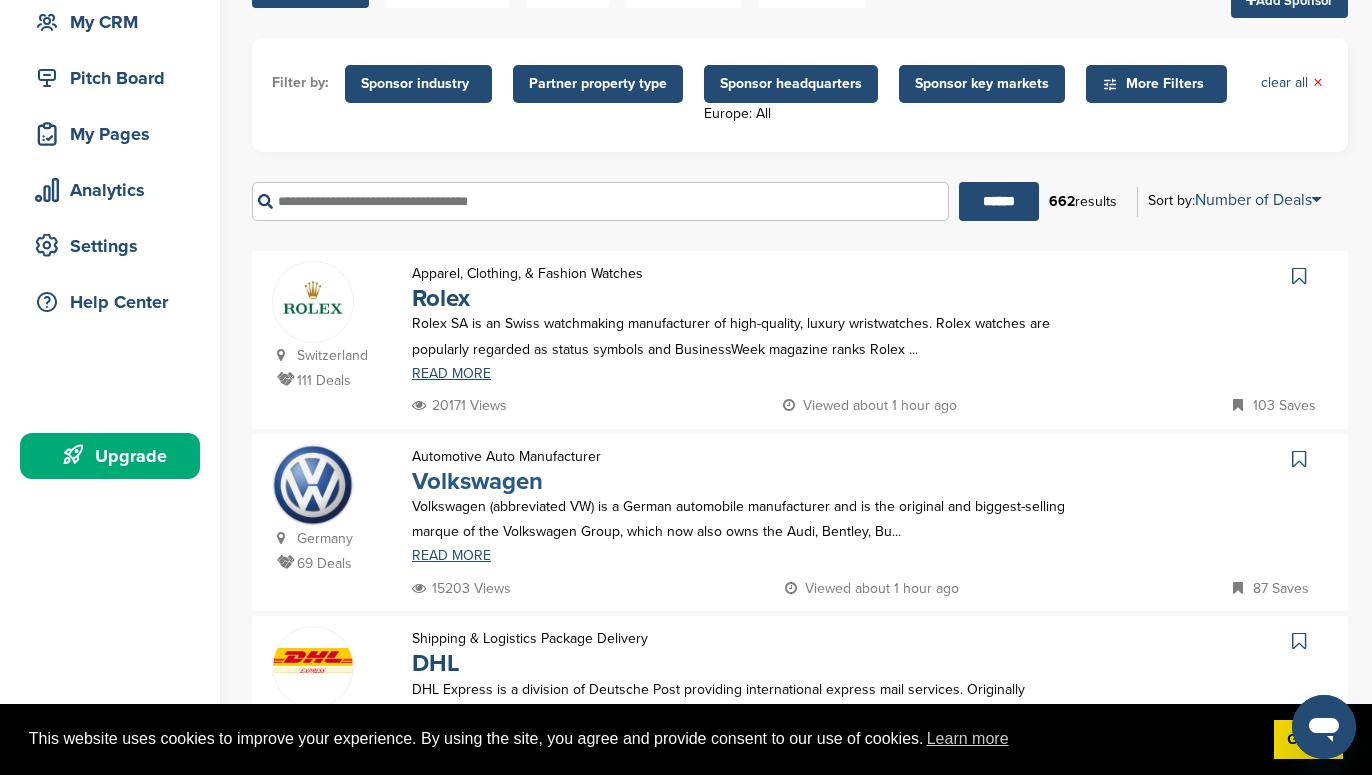 click on "Volkswagen" at bounding box center (477, 481) 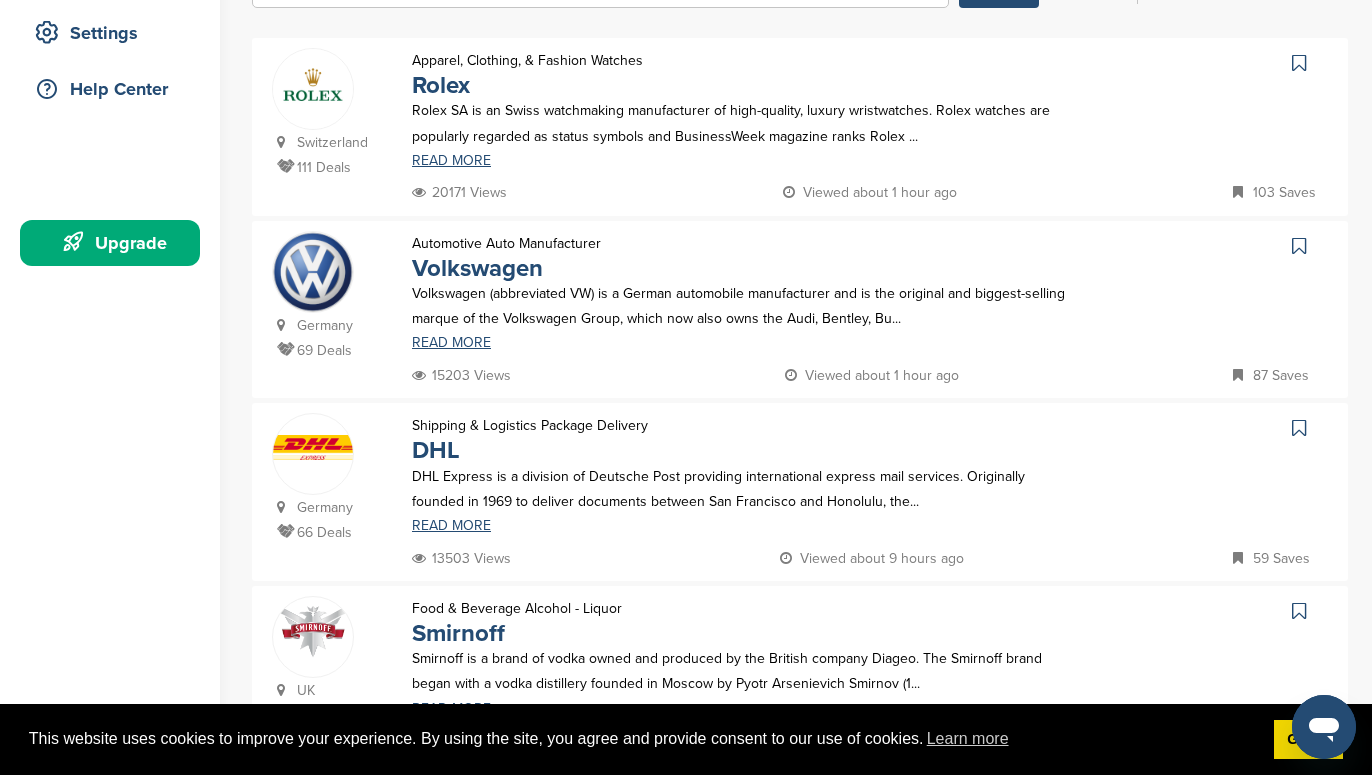 scroll, scrollTop: 415, scrollLeft: 0, axis: vertical 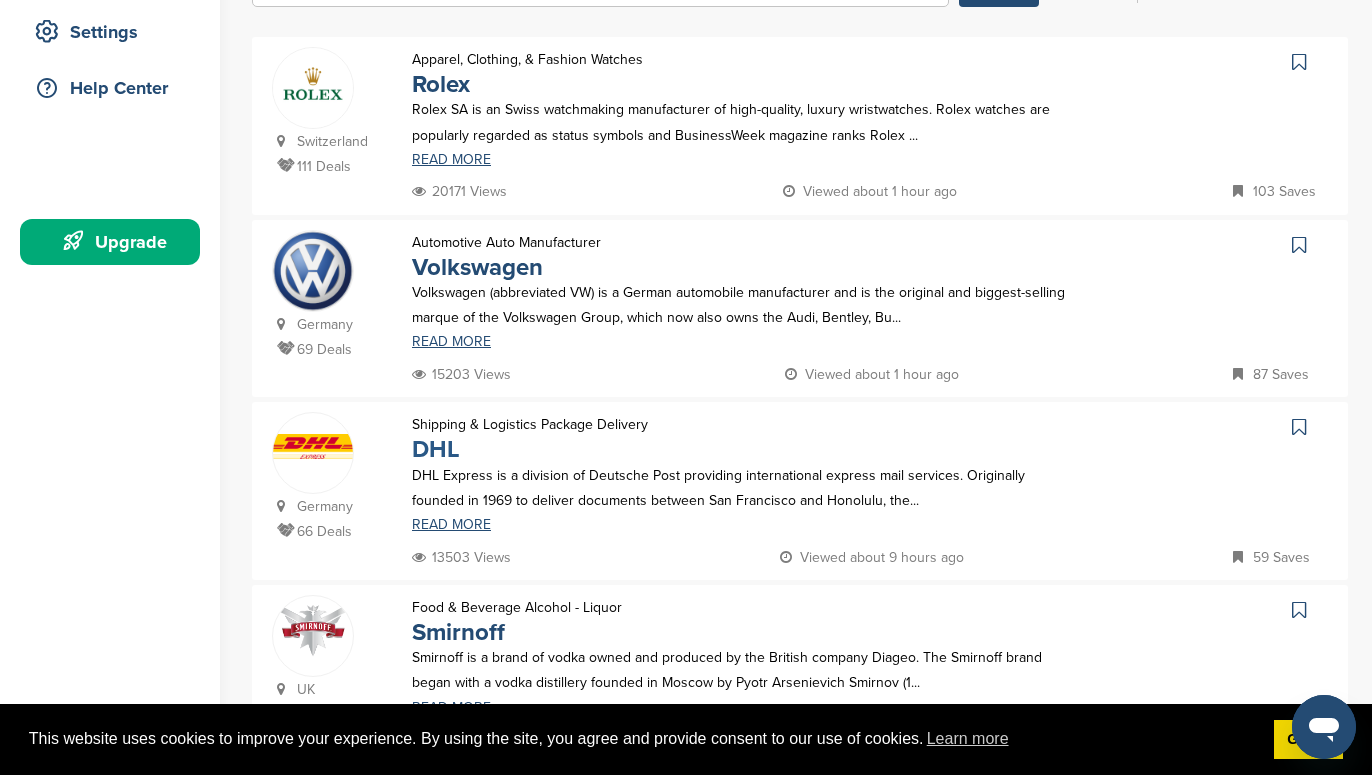 click on "DHL" at bounding box center [436, 449] 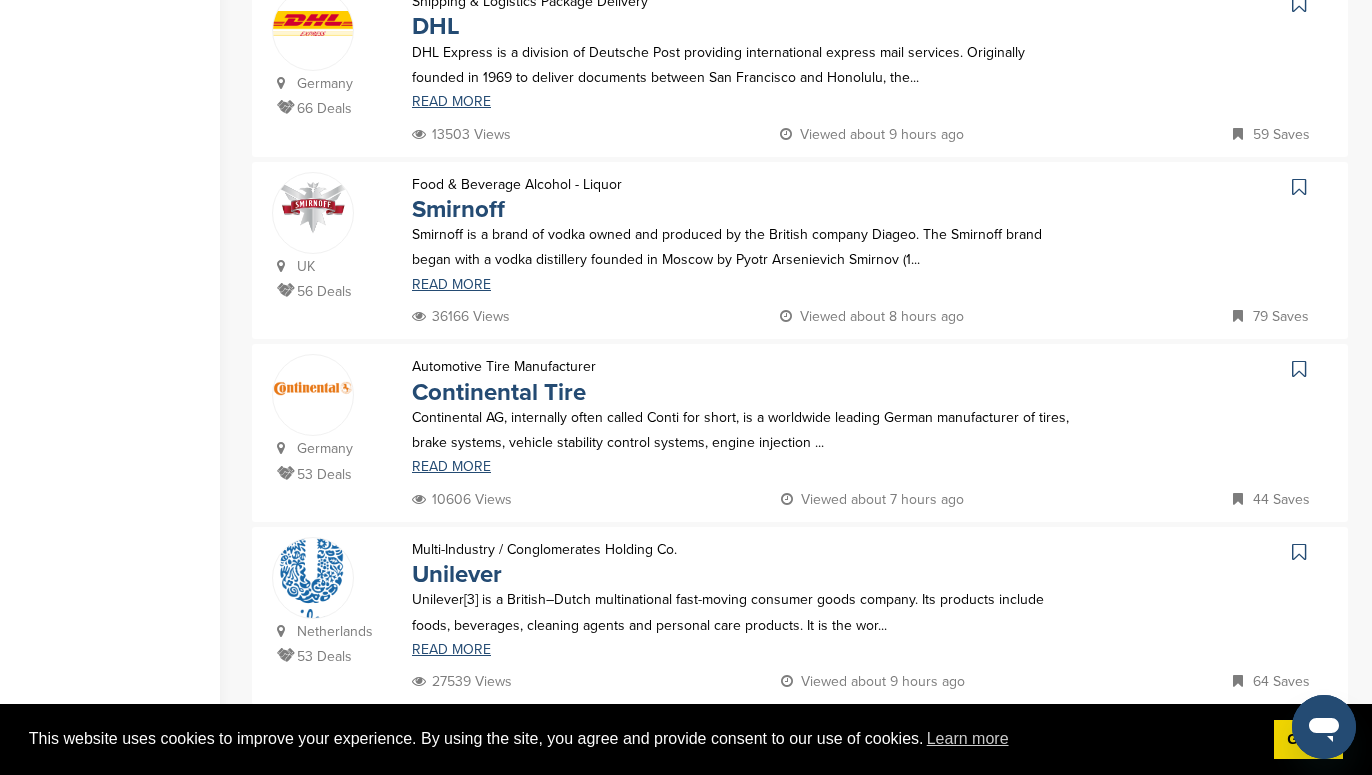 scroll, scrollTop: 840, scrollLeft: 0, axis: vertical 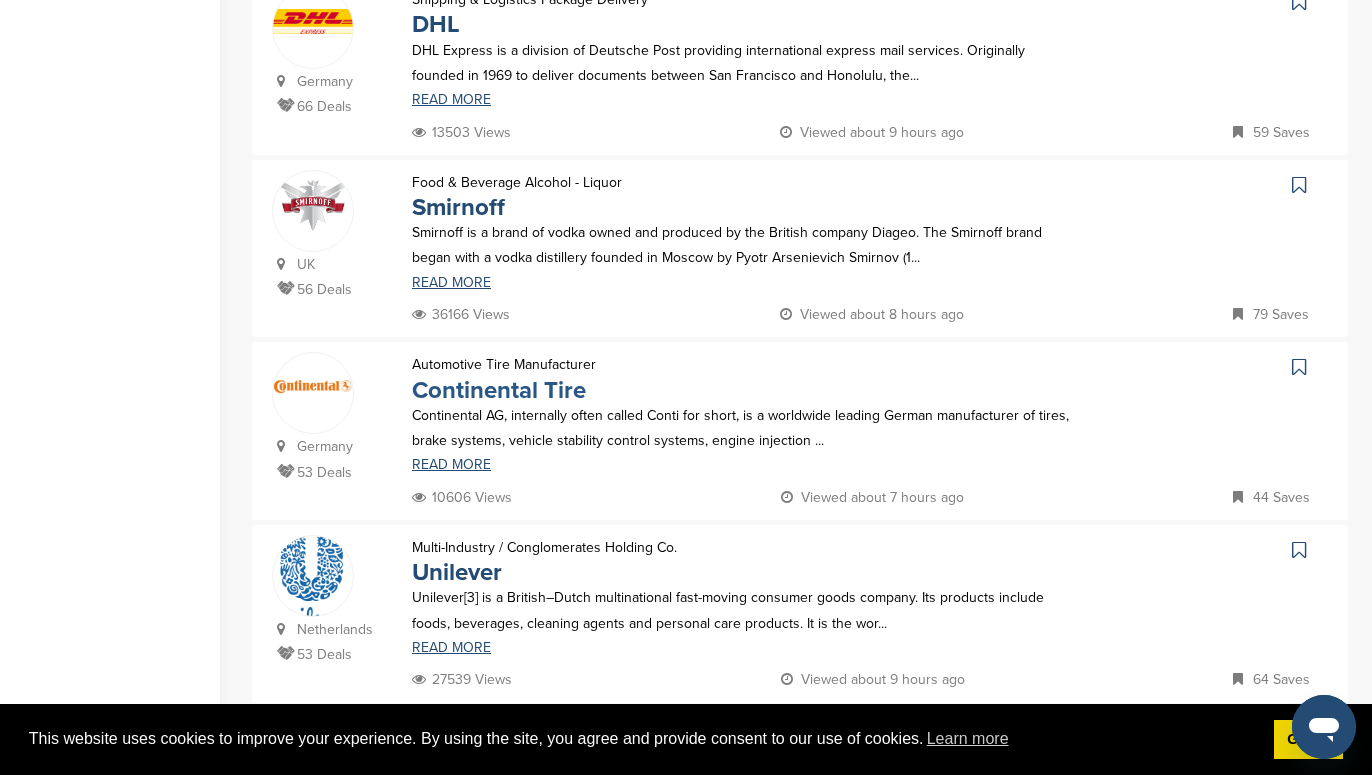 click on "Continental Tire" at bounding box center [499, 390] 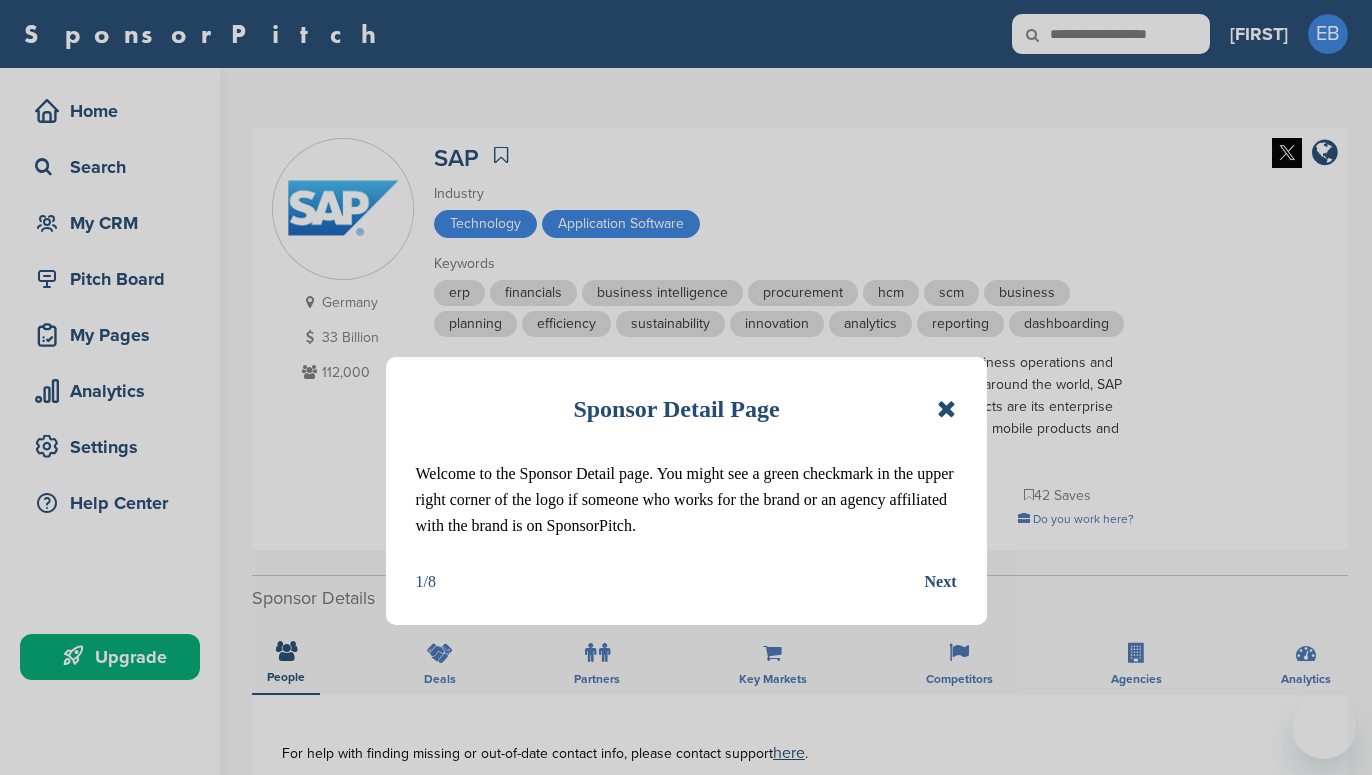 scroll, scrollTop: 0, scrollLeft: 0, axis: both 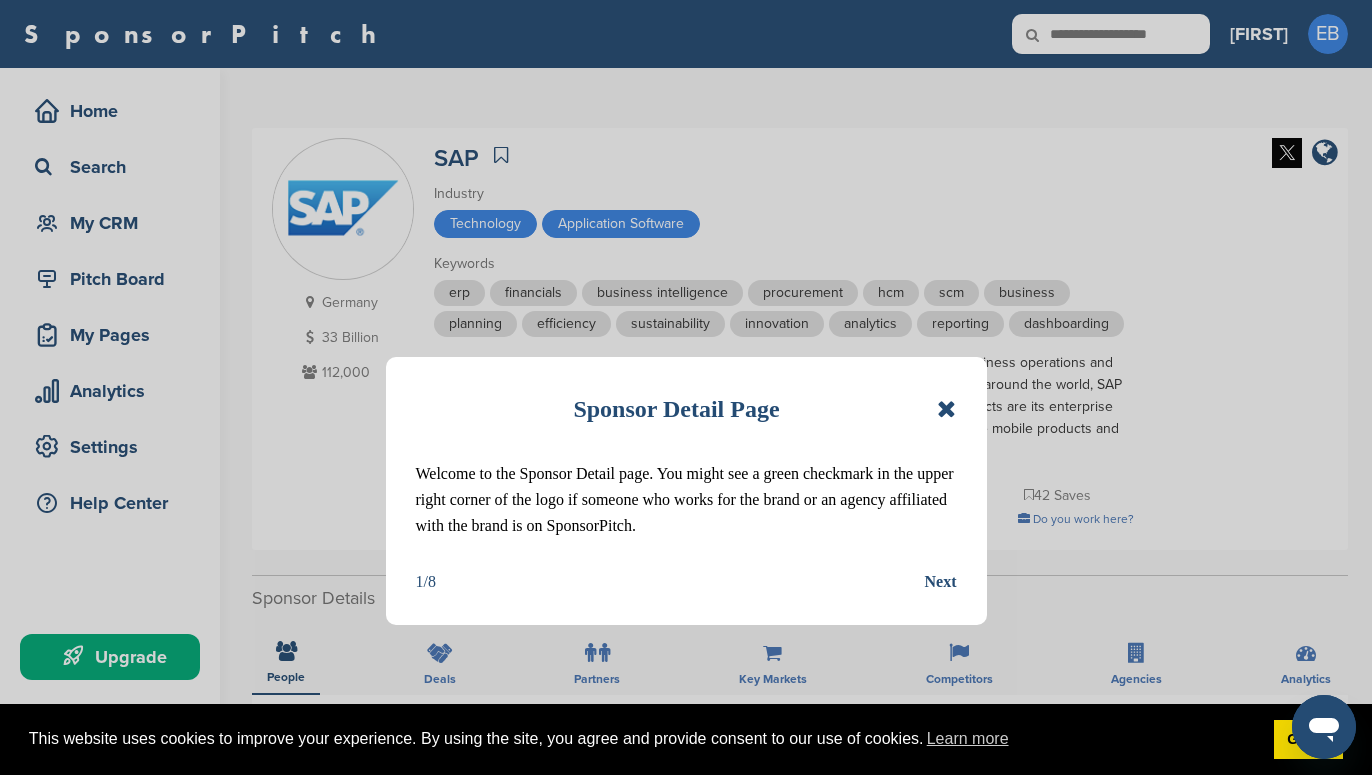 click on "Sponsor Detail Page
Welcome to the Sponsor Detail page. You might see a green checkmark in the upper right corner of the logo if someone who works for the brand or an agency affiliated with the brand is on SponsorPitch.
1/8
Next" at bounding box center (686, 491) 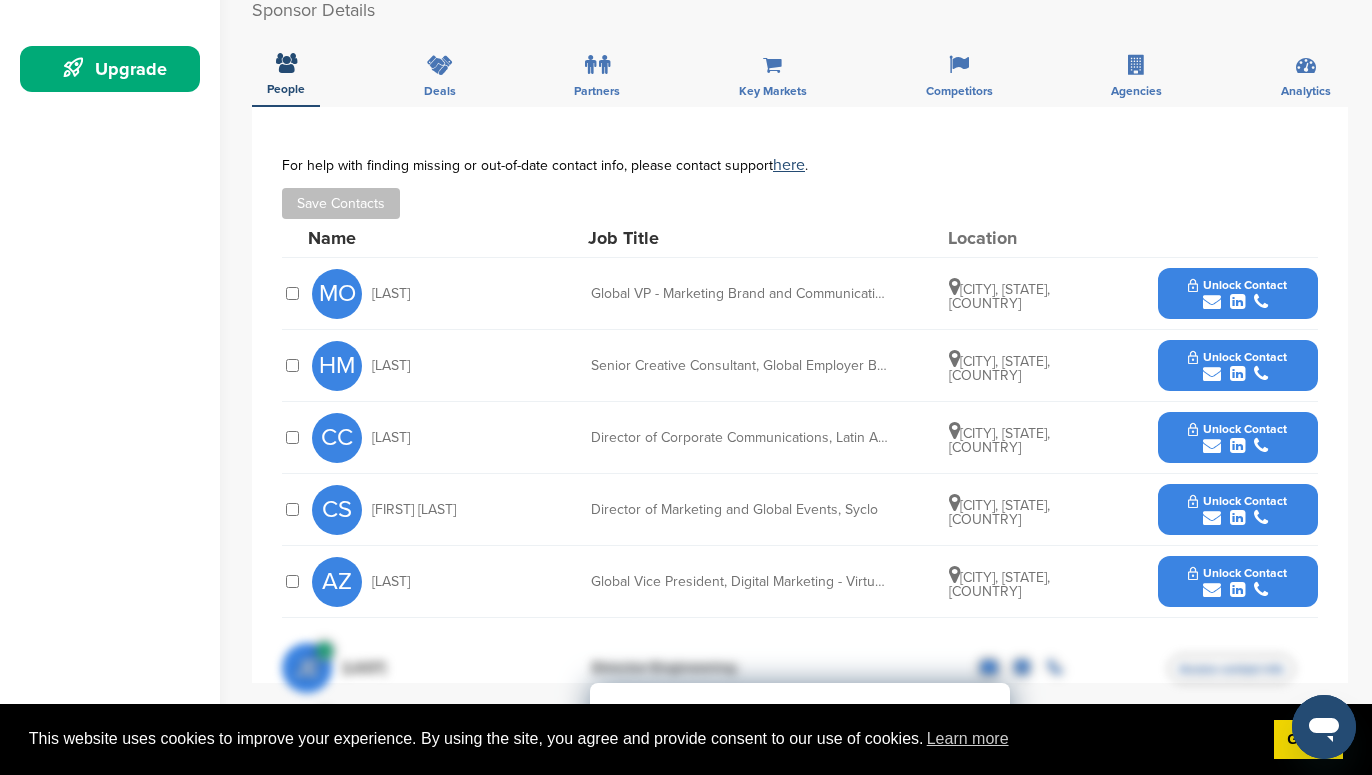 scroll, scrollTop: 462, scrollLeft: 0, axis: vertical 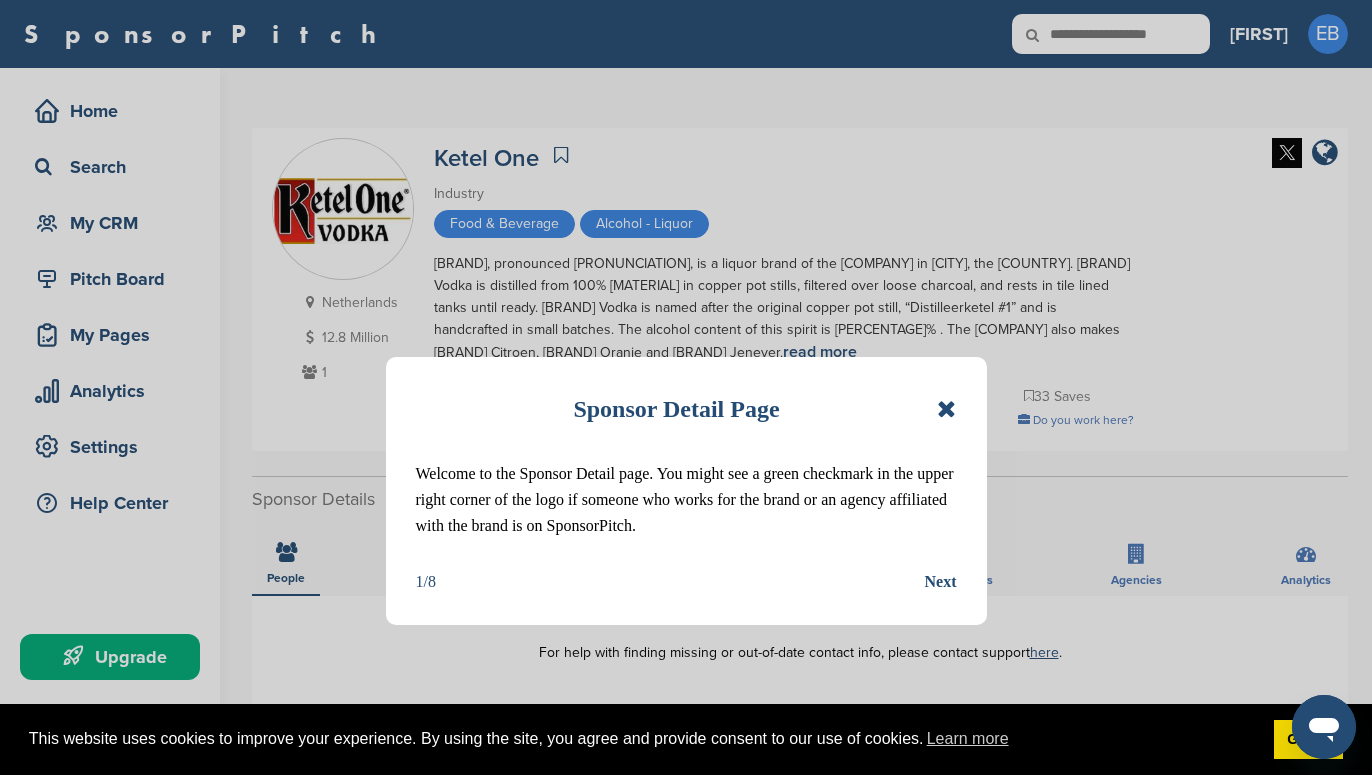 click on "Sponsor Detail Page" at bounding box center [686, 409] 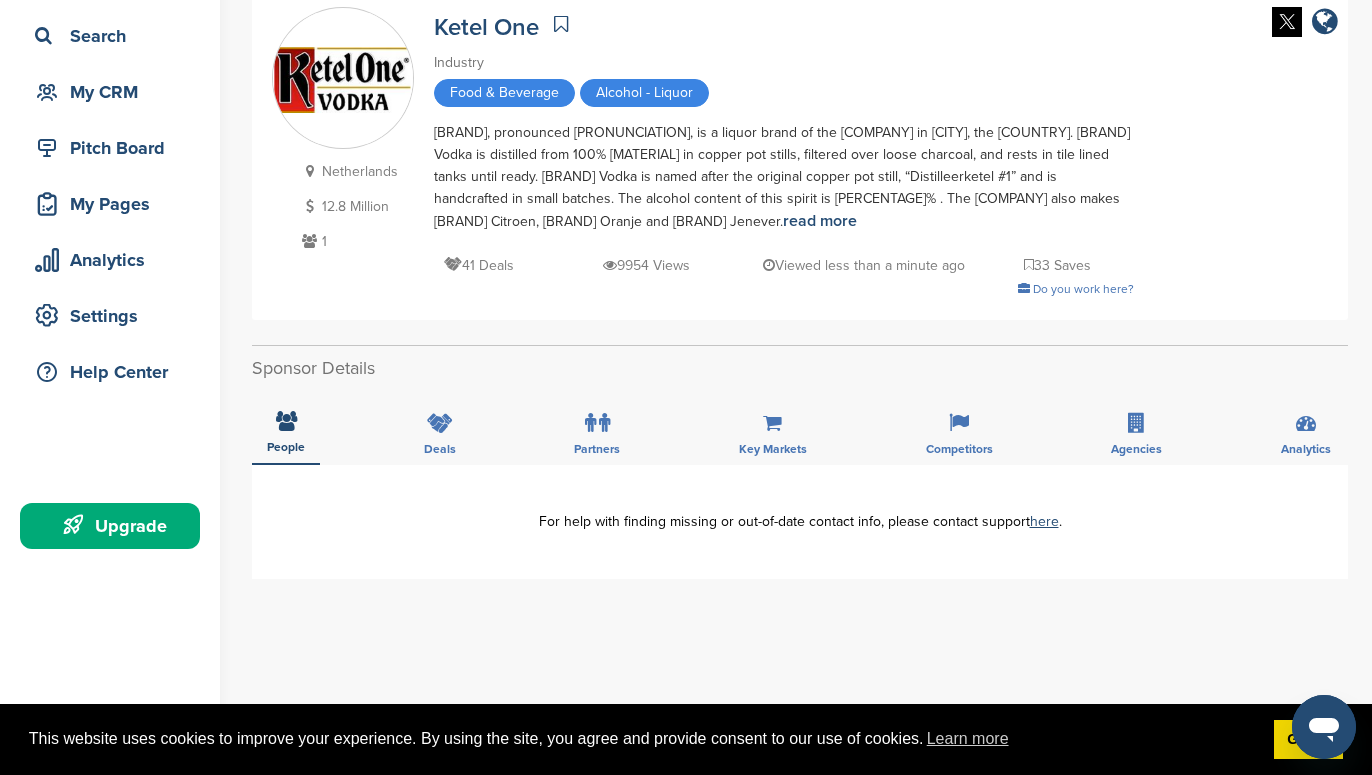 scroll, scrollTop: 111, scrollLeft: 0, axis: vertical 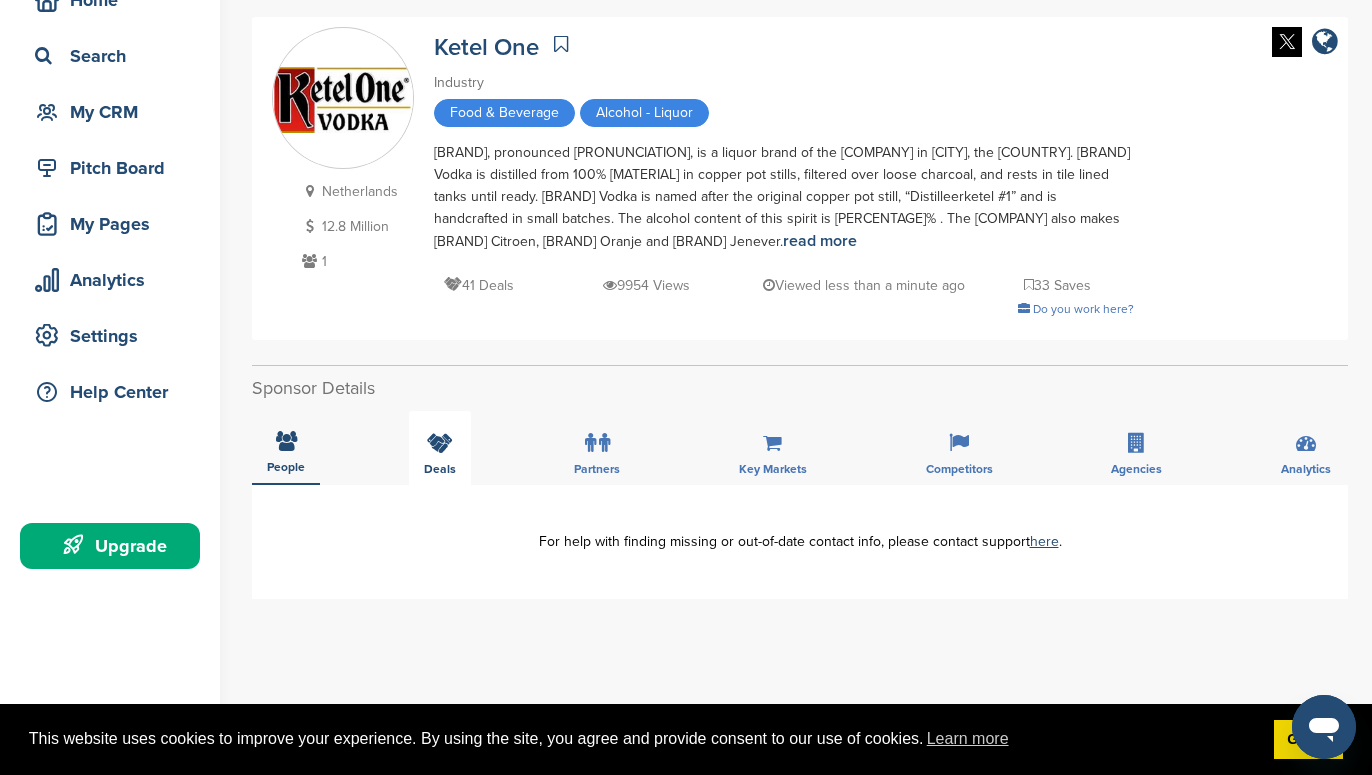 click on "Deals" at bounding box center [440, 448] 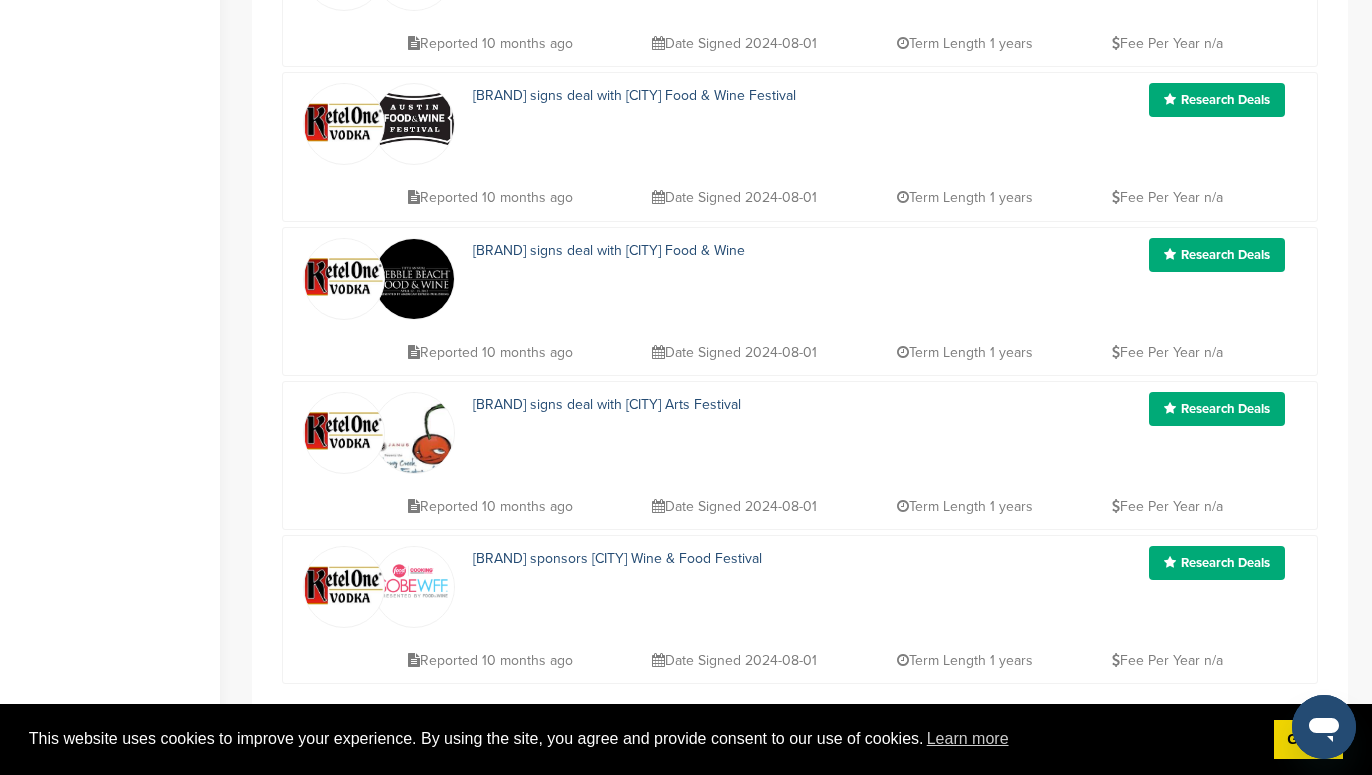 scroll, scrollTop: 0, scrollLeft: 0, axis: both 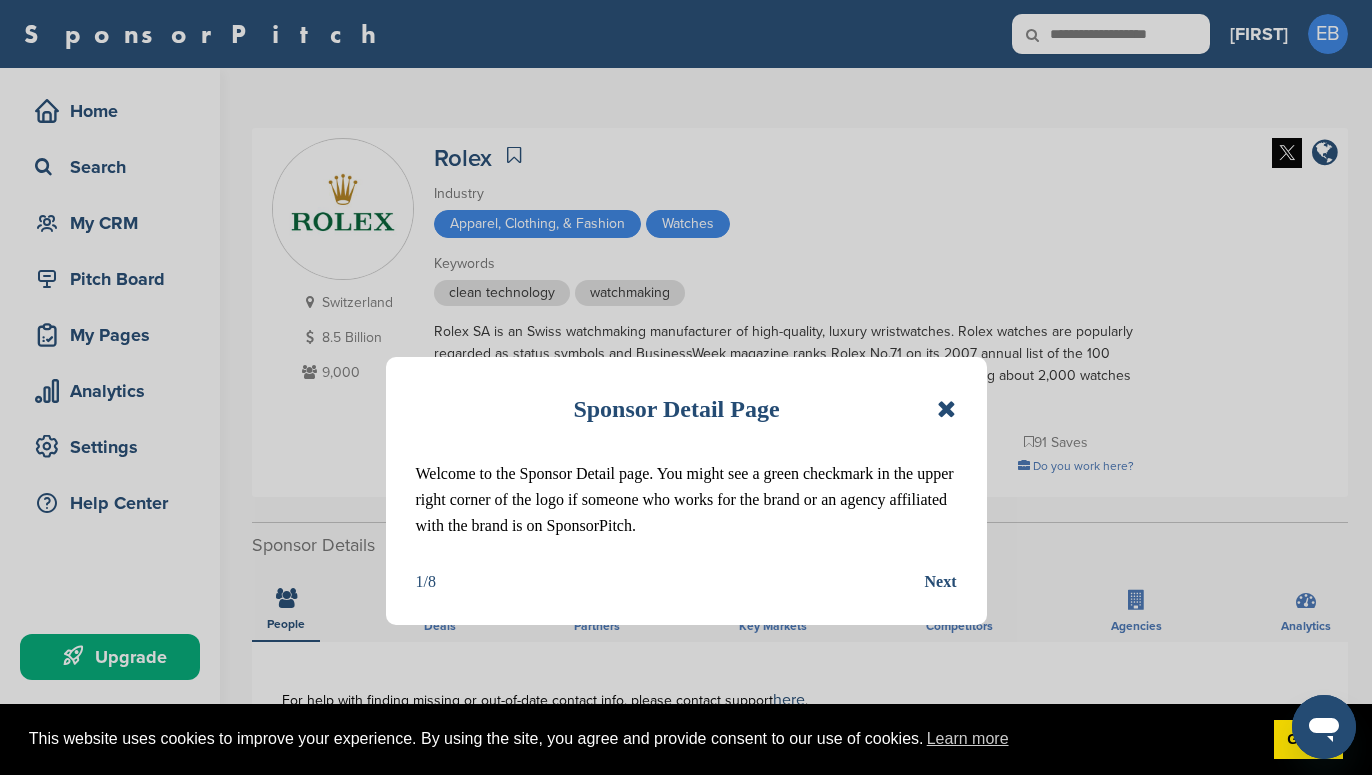 click at bounding box center [946, 409] 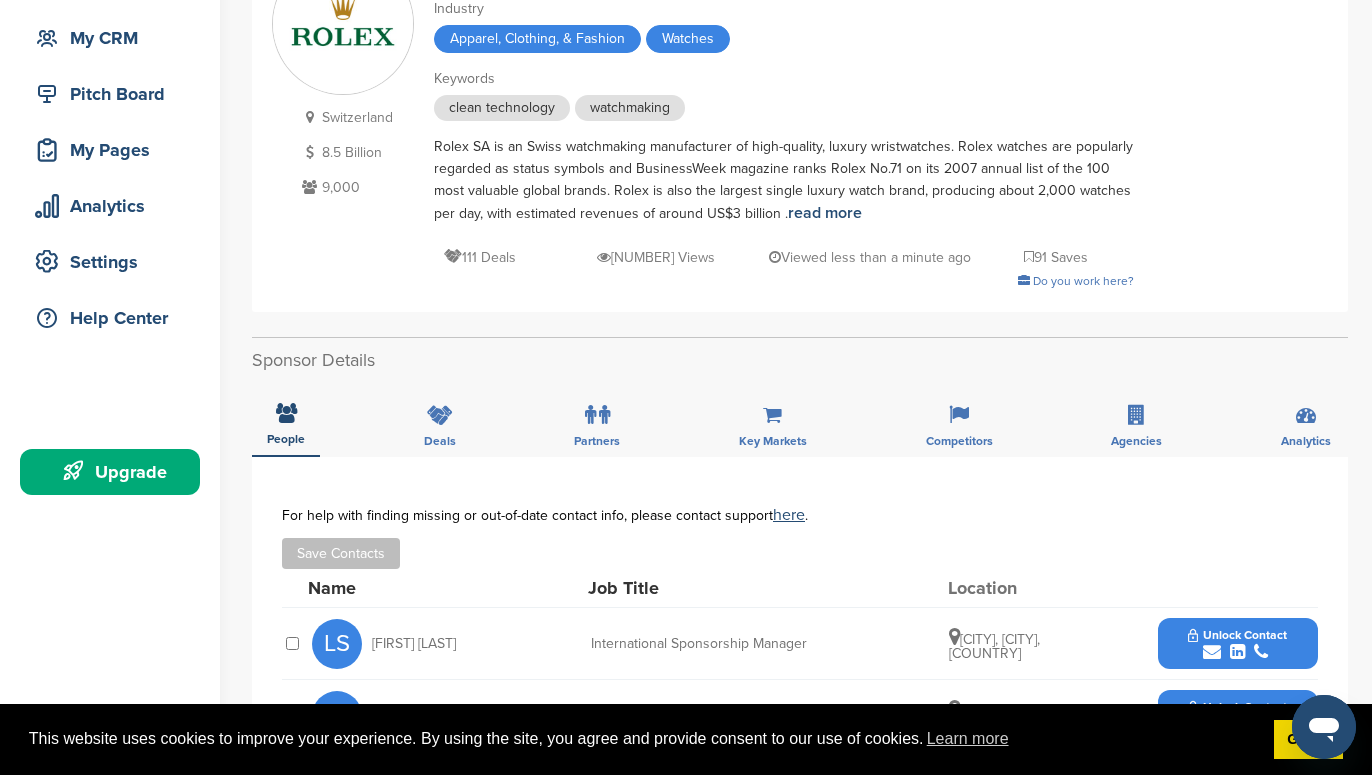 scroll, scrollTop: 193, scrollLeft: 0, axis: vertical 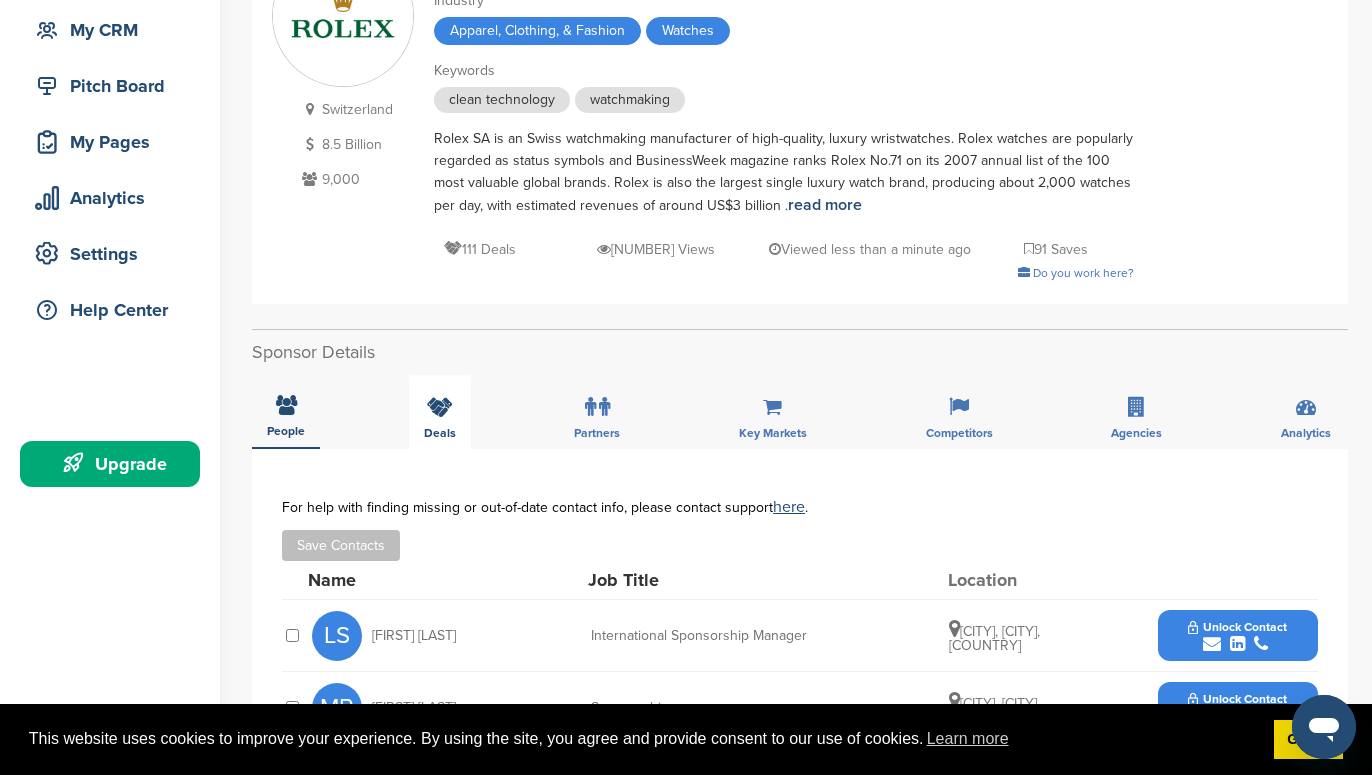 click at bounding box center (440, 407) 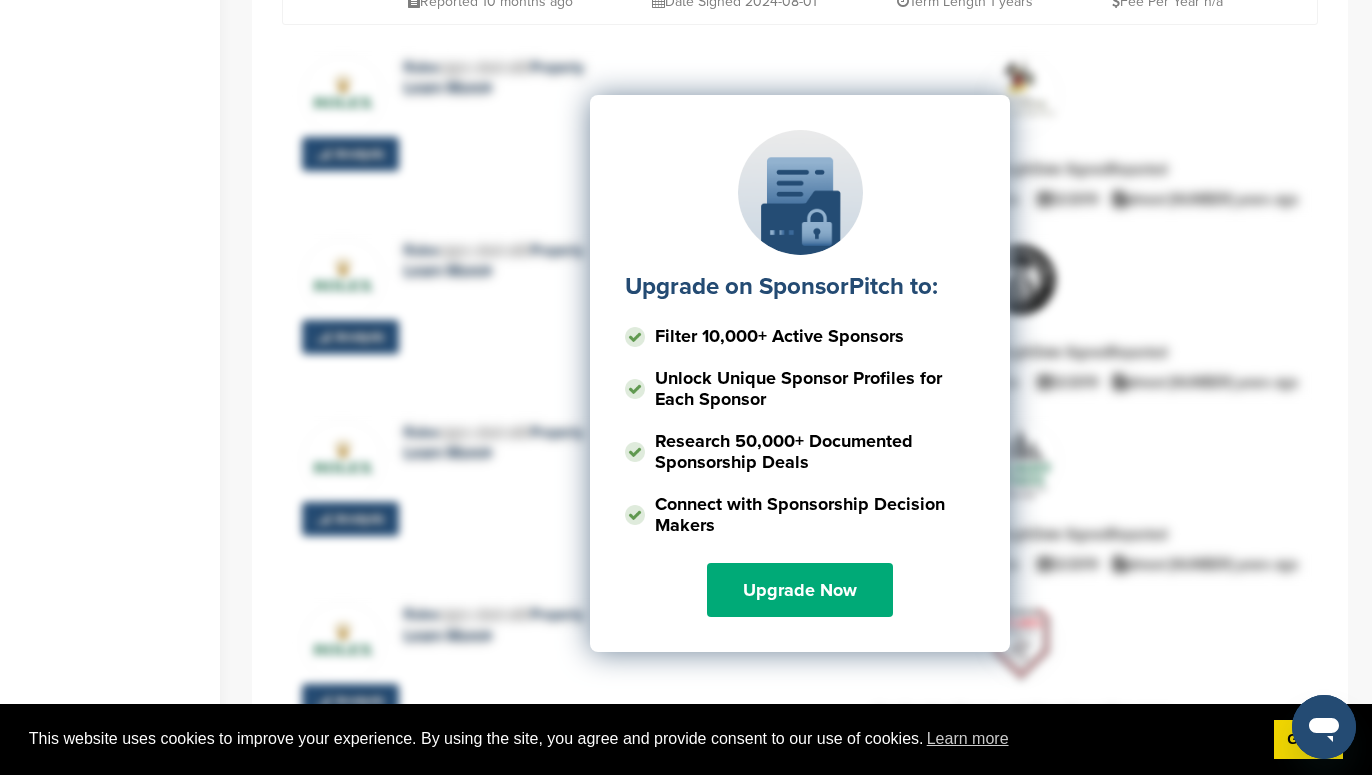 scroll, scrollTop: 1456, scrollLeft: 0, axis: vertical 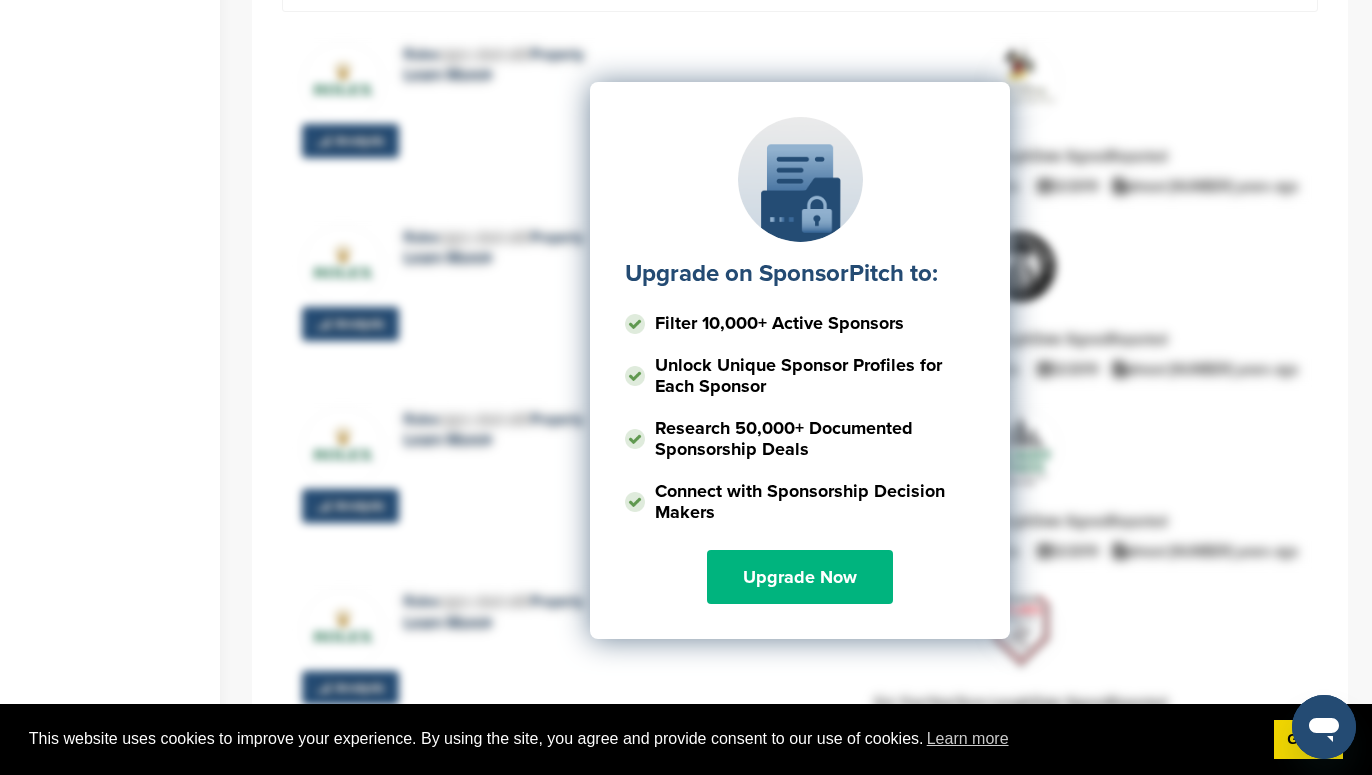 click on "Upgrade Now" at bounding box center (800, 577) 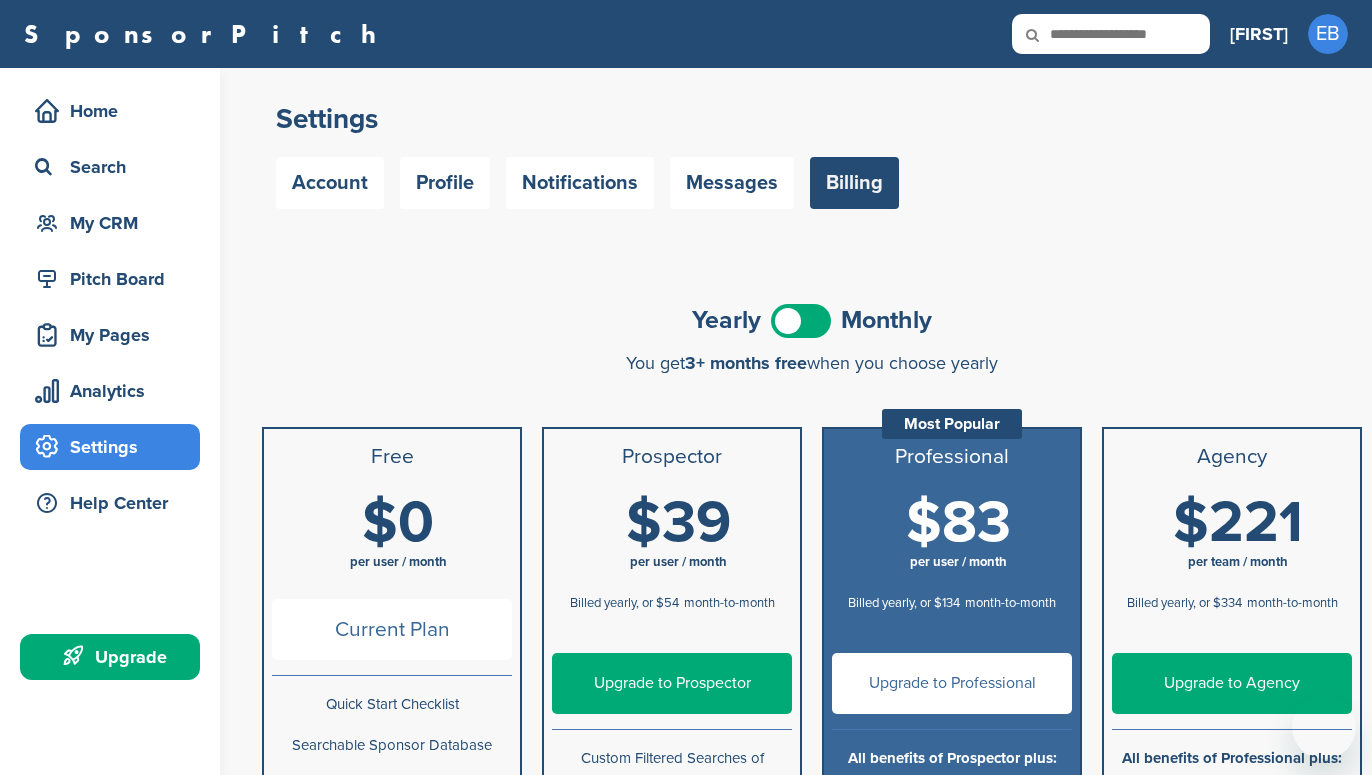 scroll, scrollTop: 0, scrollLeft: 0, axis: both 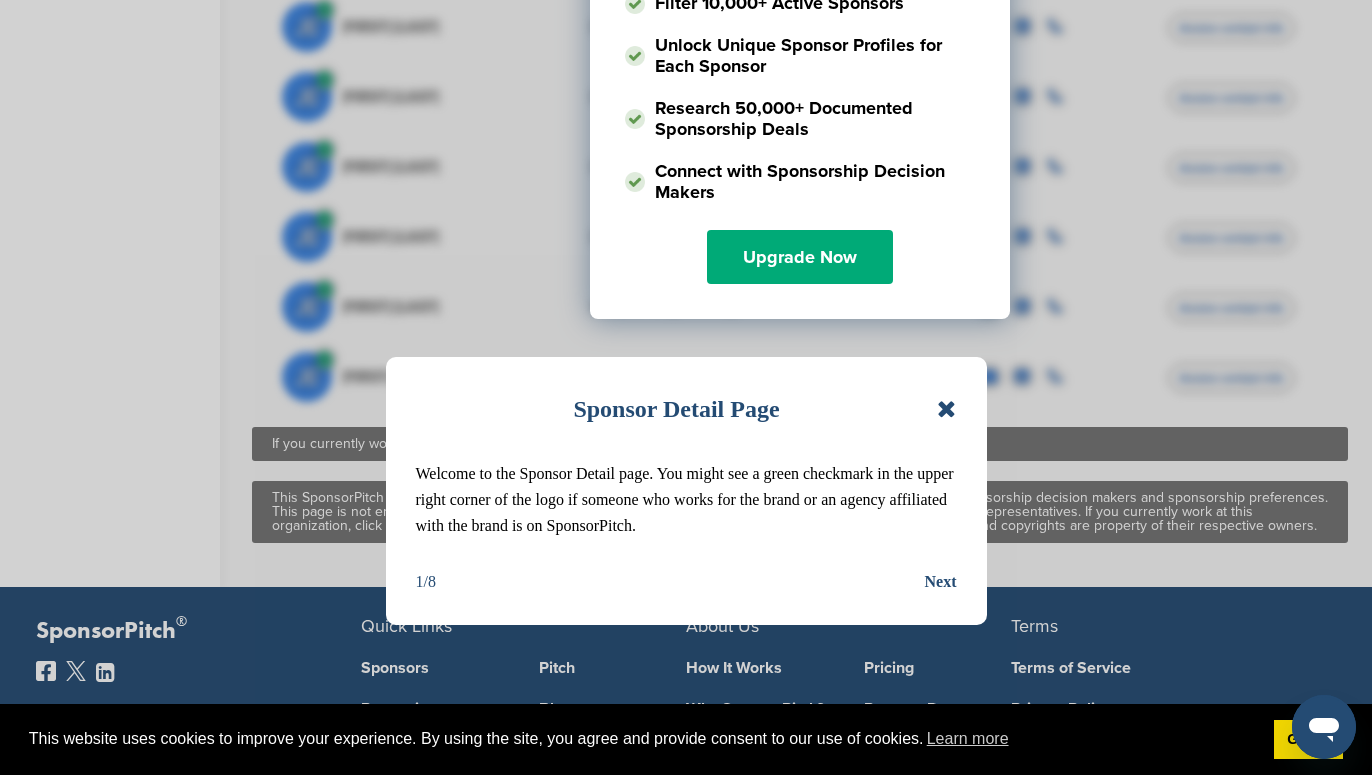 click at bounding box center [946, 409] 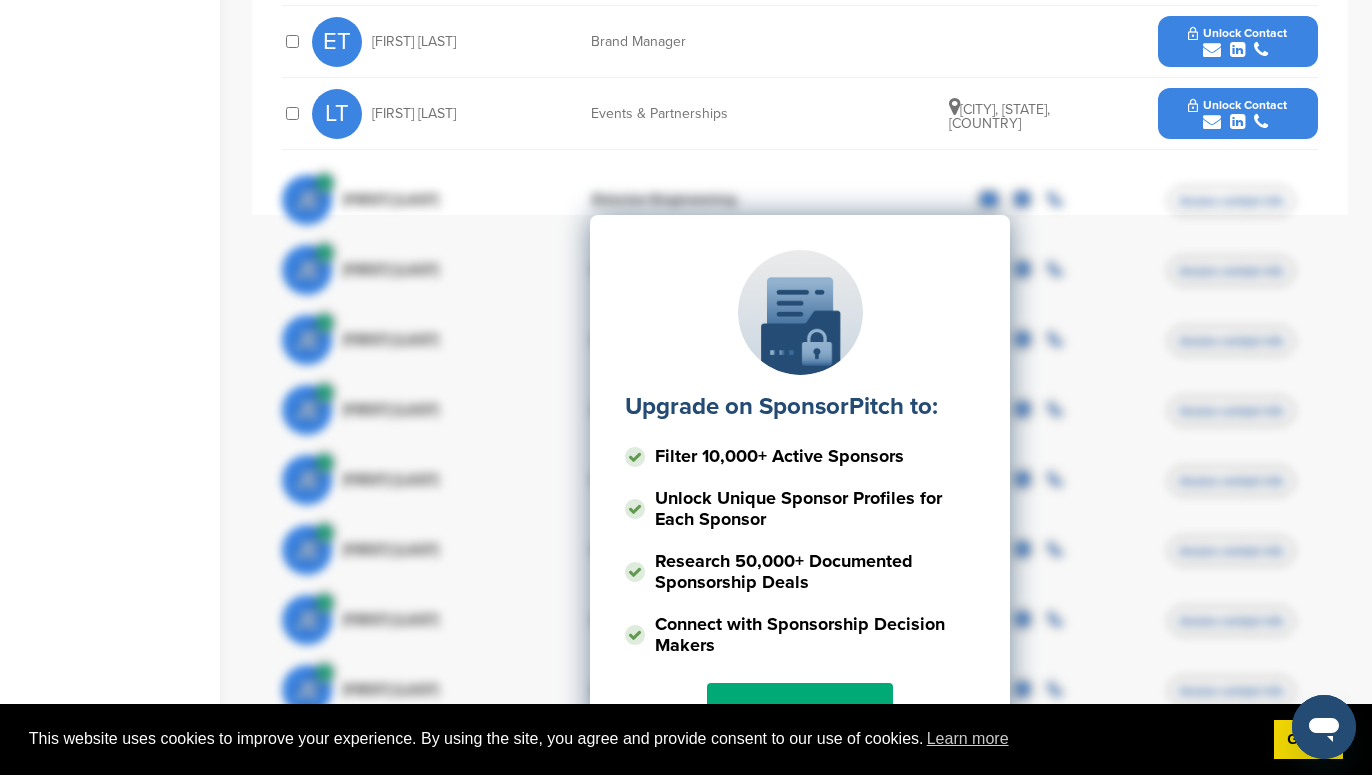 scroll, scrollTop: 996, scrollLeft: 0, axis: vertical 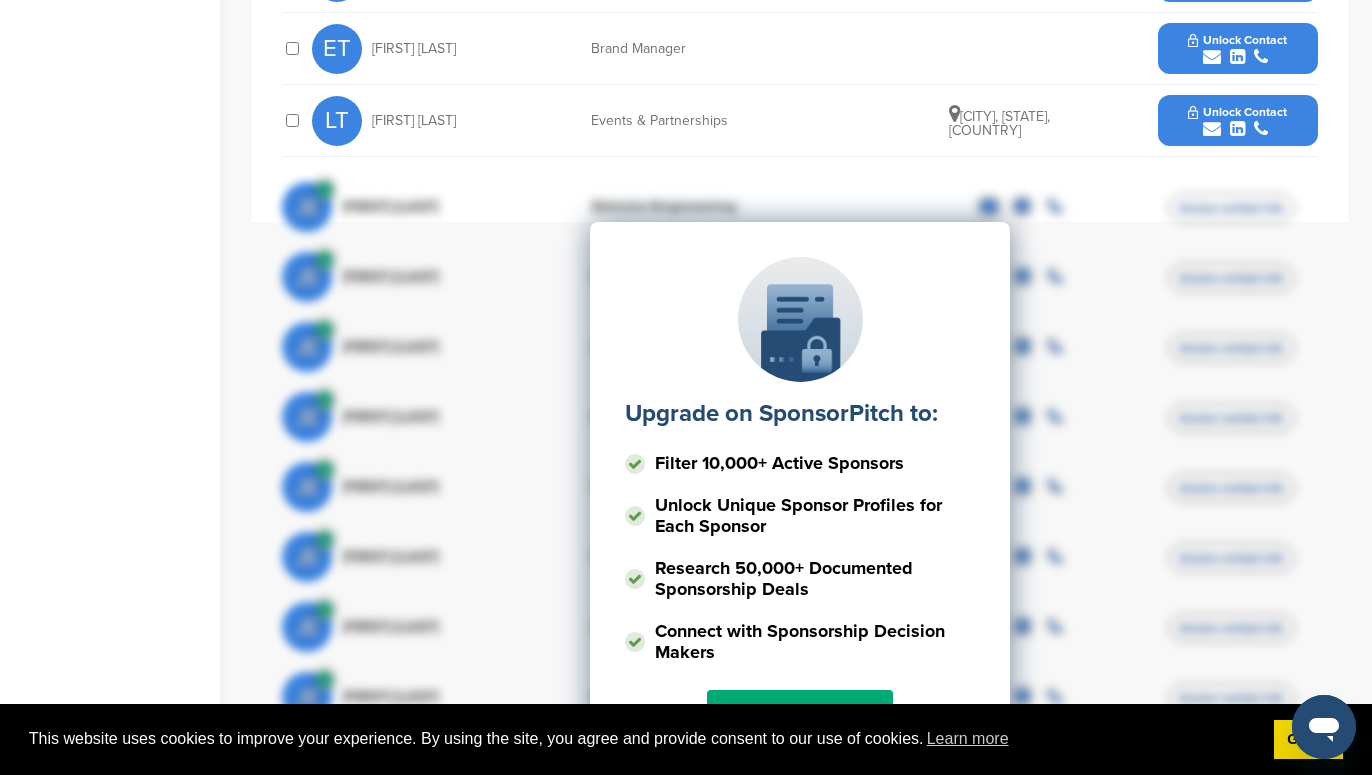 click on "Toronto, Ontario, Canada" at bounding box center (999, 123) 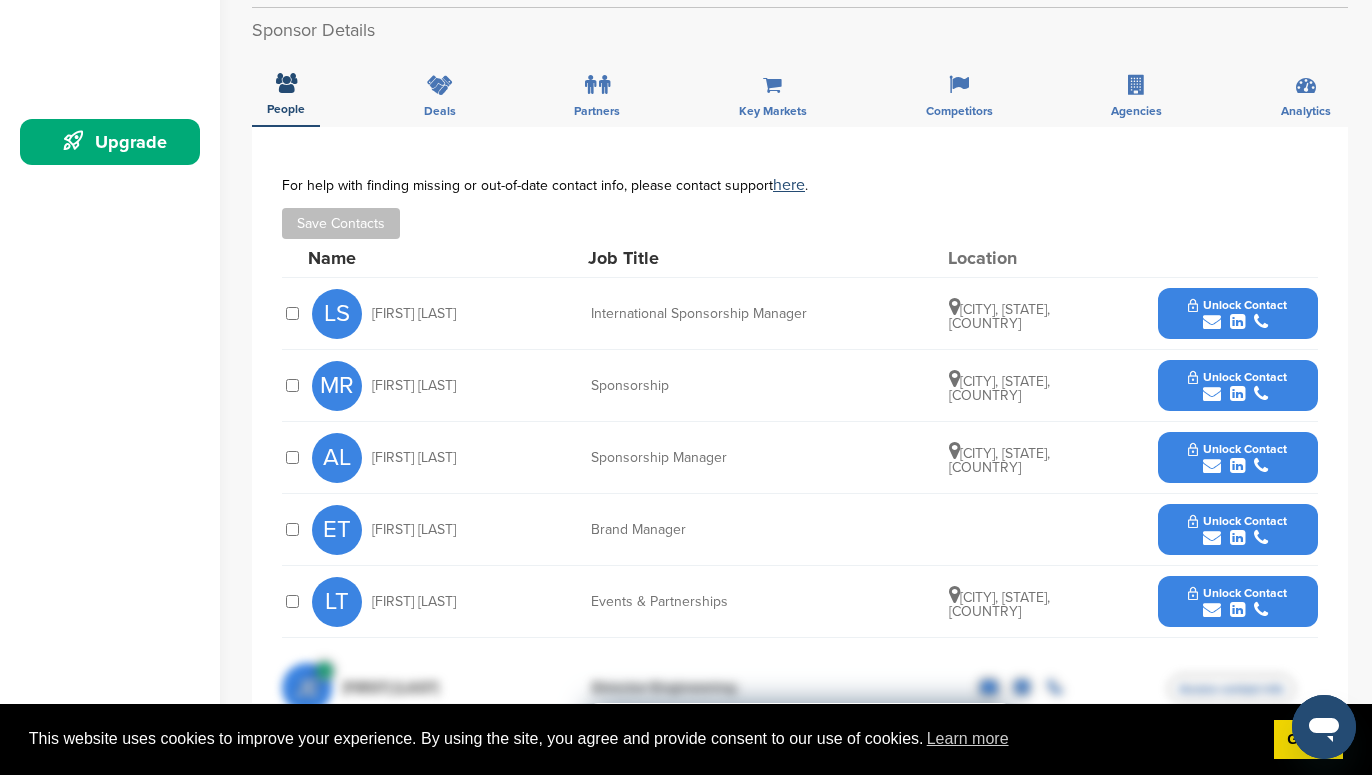 scroll, scrollTop: 0, scrollLeft: 0, axis: both 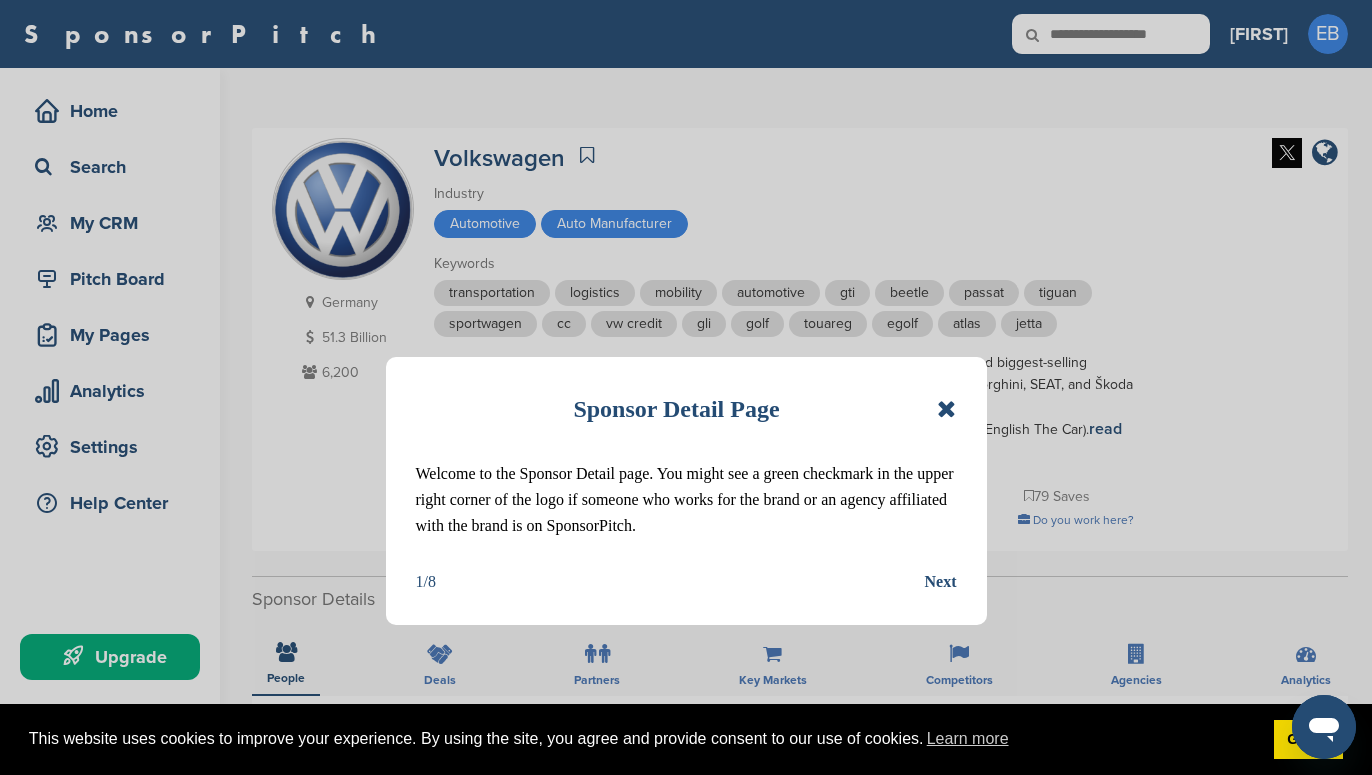 click at bounding box center [946, 409] 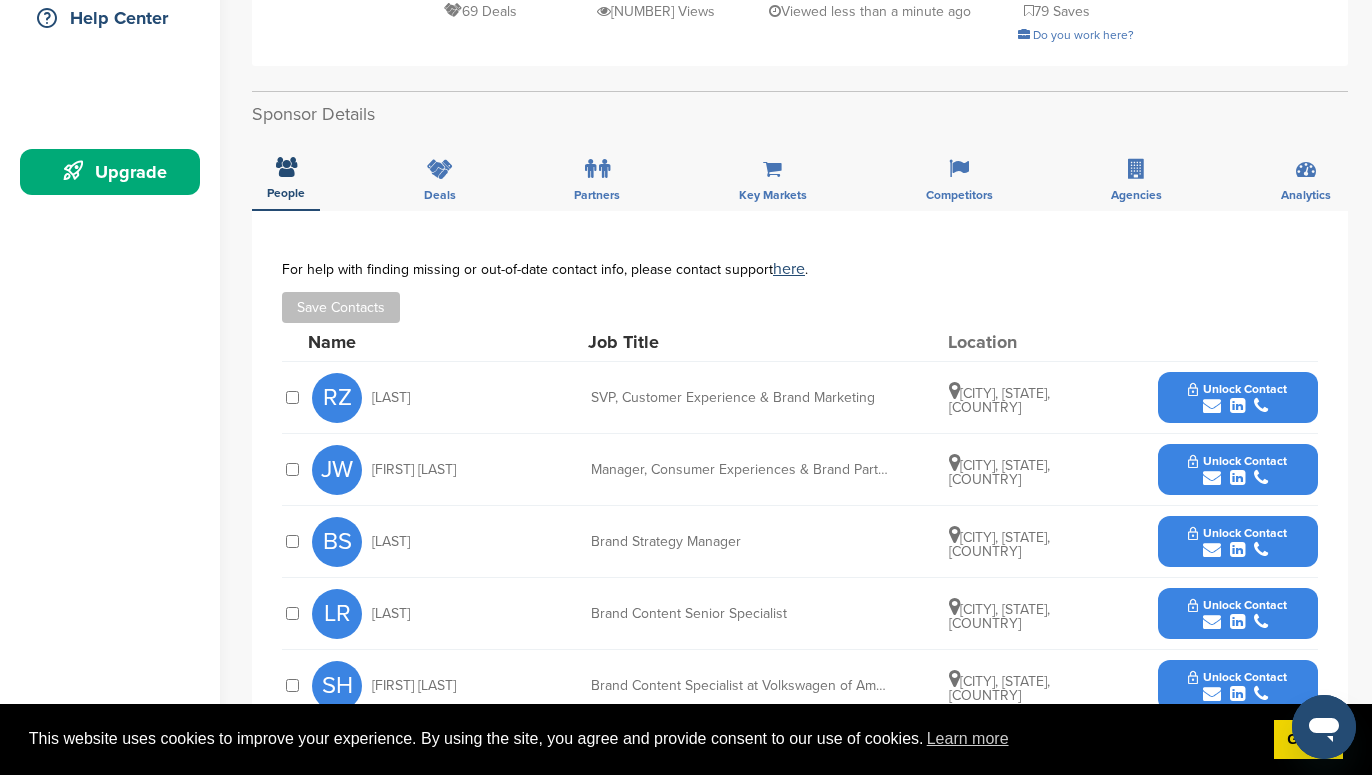 scroll, scrollTop: 502, scrollLeft: 0, axis: vertical 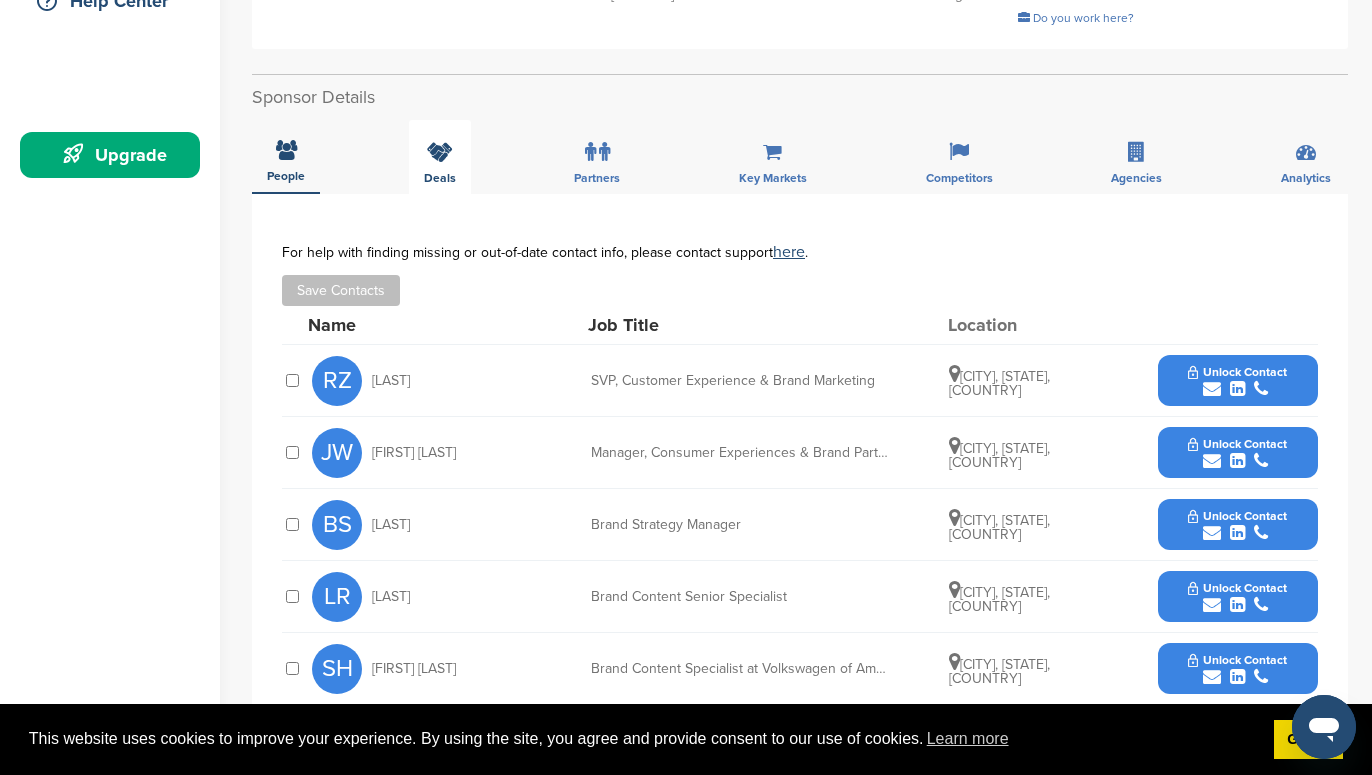 click at bounding box center [440, 152] 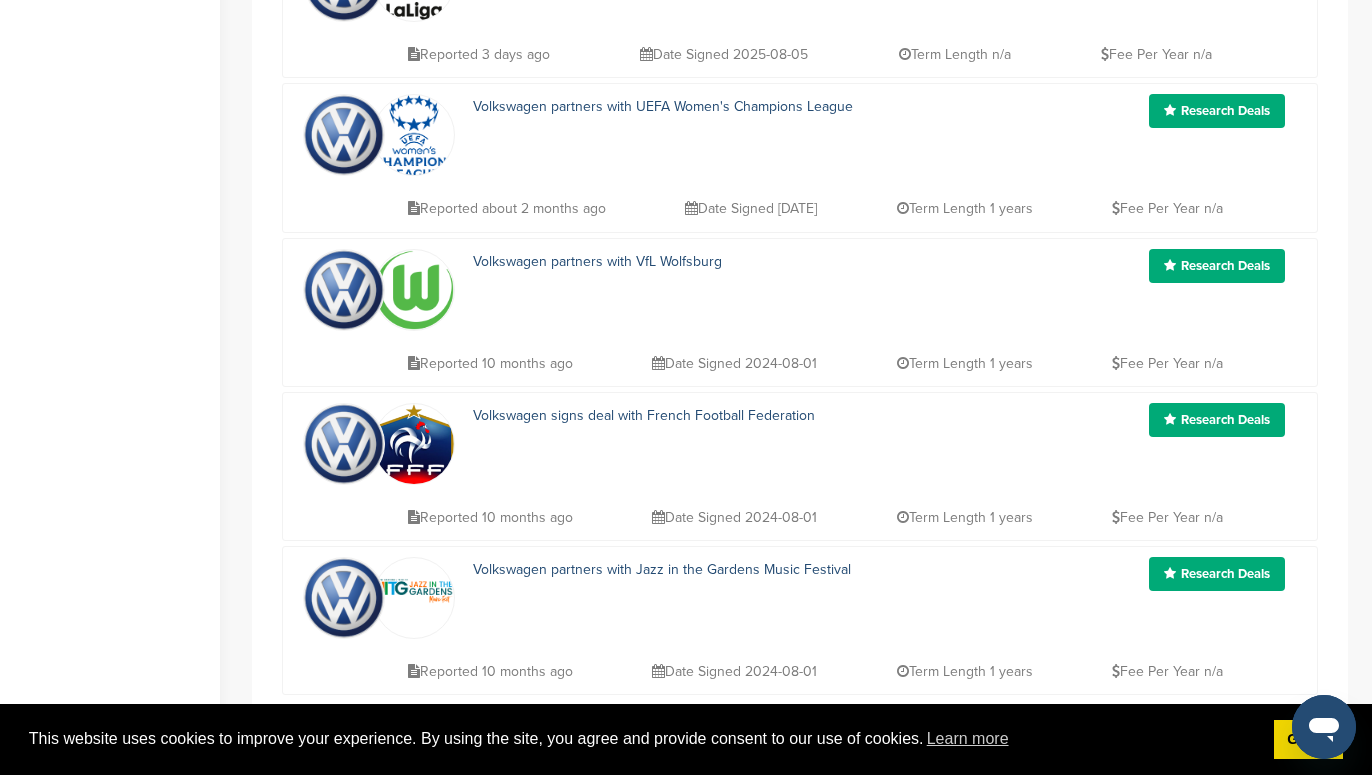 scroll, scrollTop: 116, scrollLeft: 0, axis: vertical 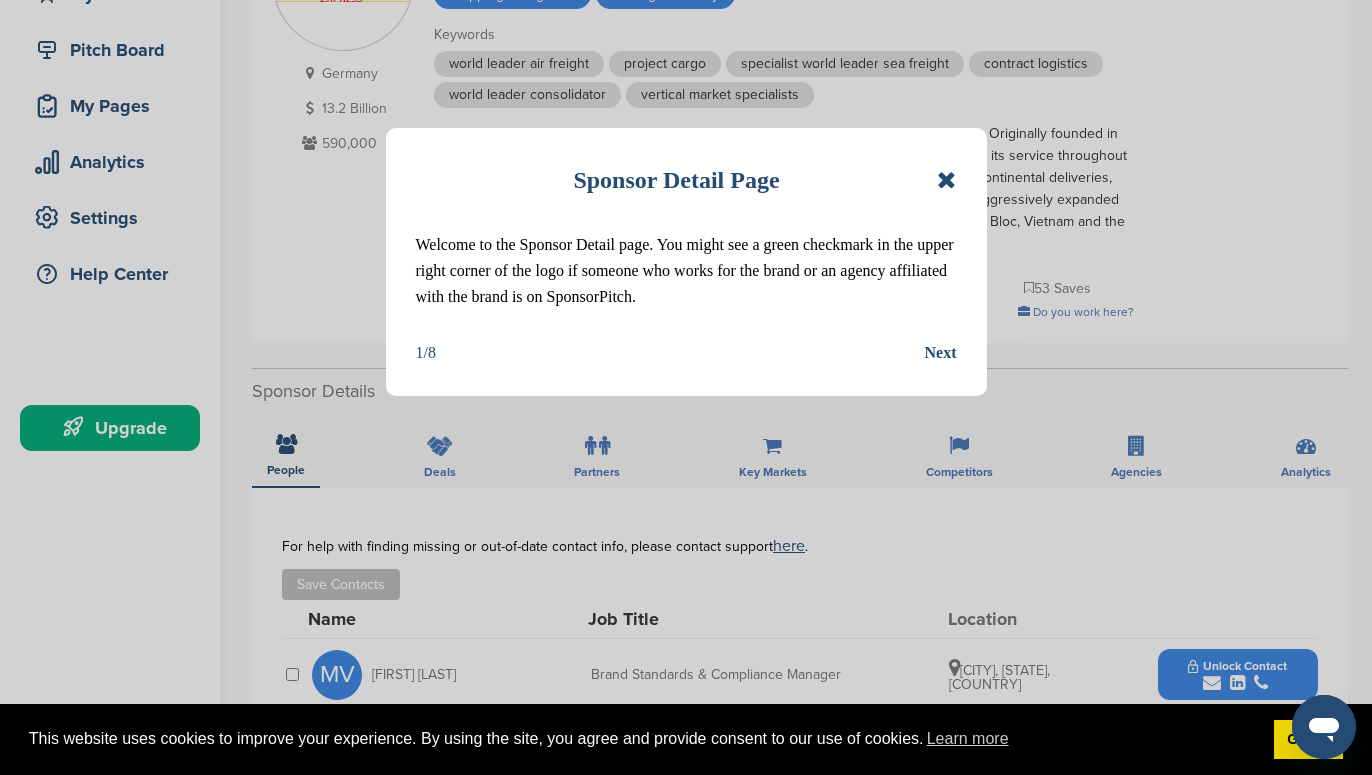 click at bounding box center (946, 180) 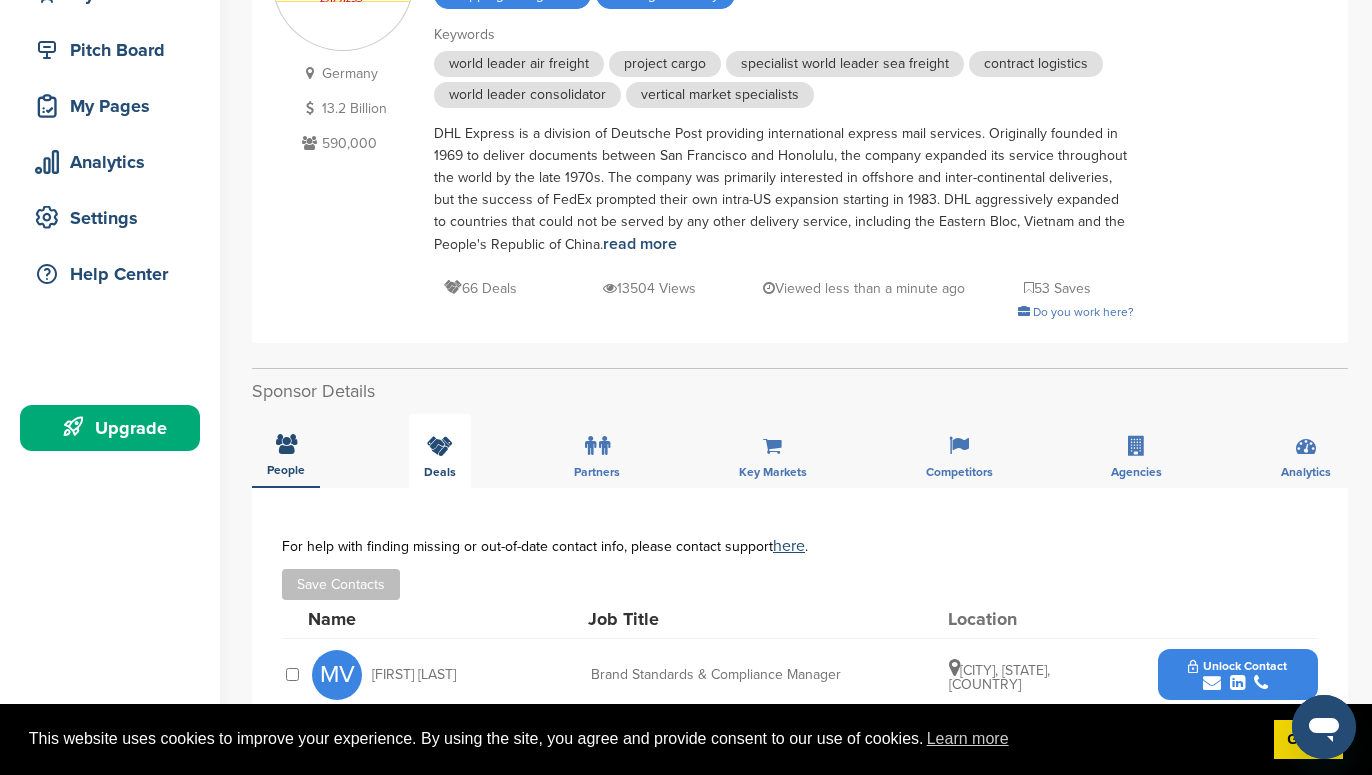 click at bounding box center (440, 446) 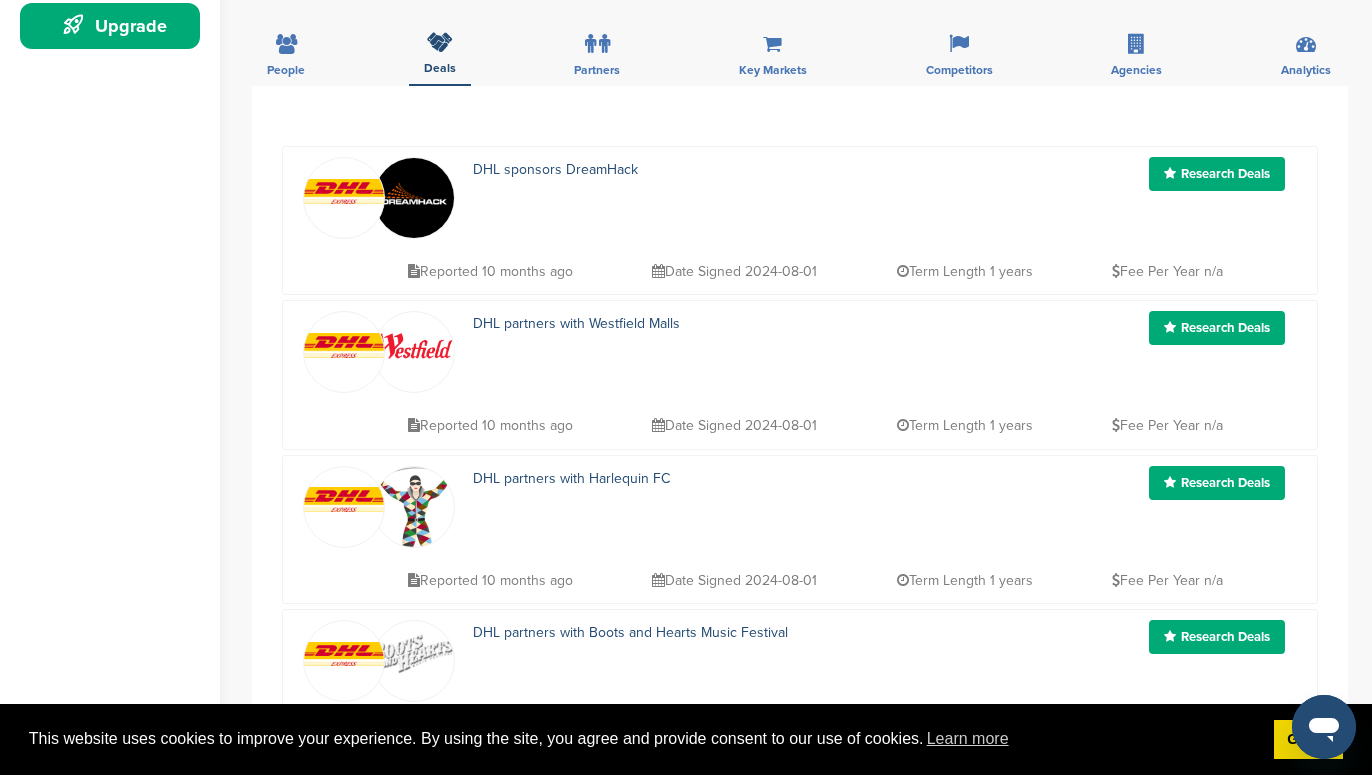 scroll, scrollTop: 602, scrollLeft: 0, axis: vertical 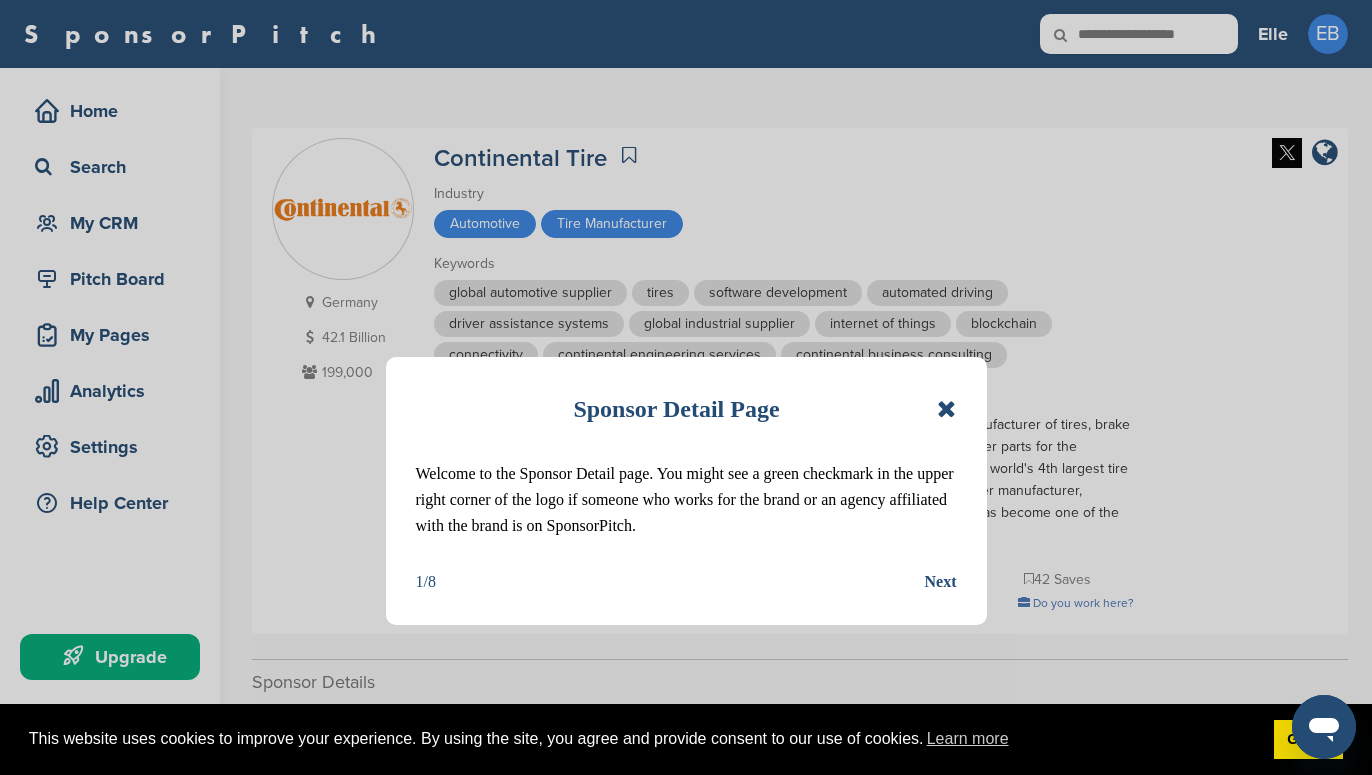click at bounding box center (946, 409) 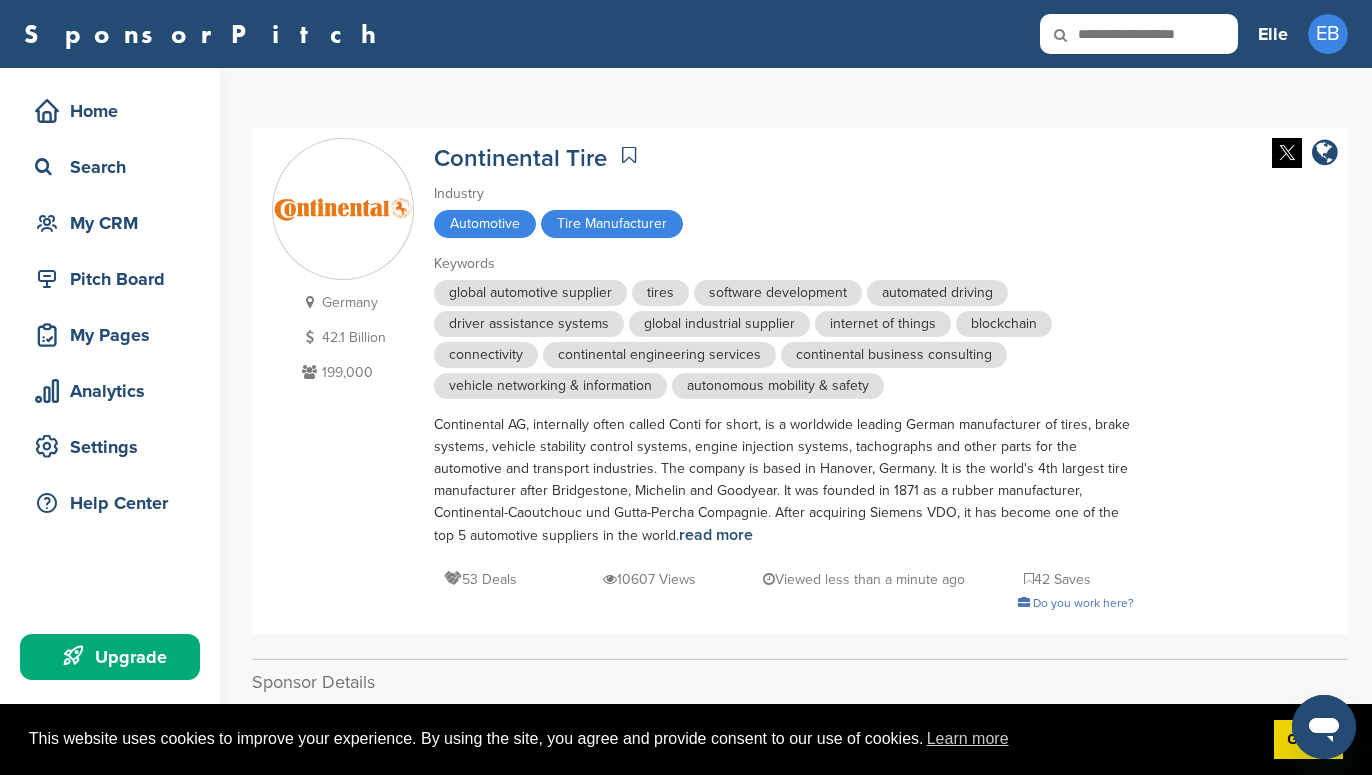 scroll, scrollTop: 349, scrollLeft: 0, axis: vertical 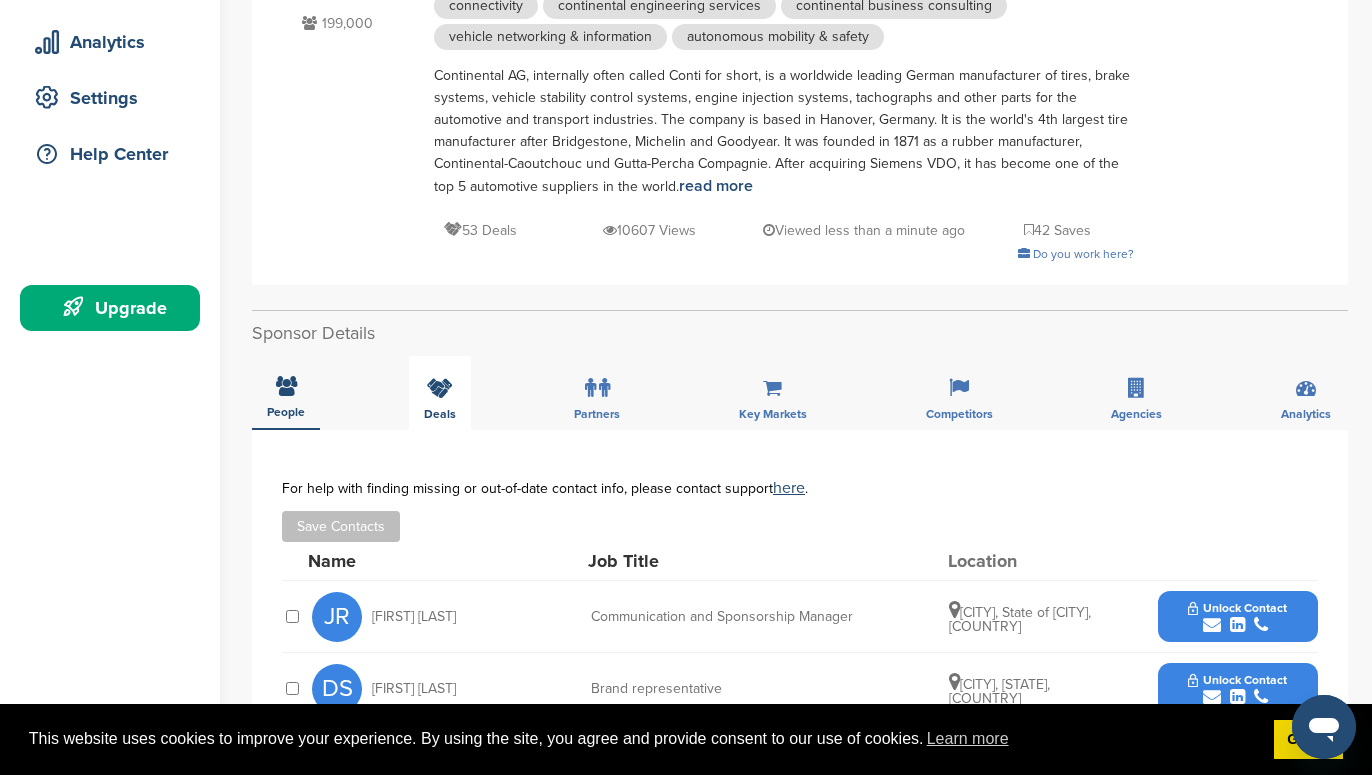 click on "Deals" at bounding box center (440, 393) 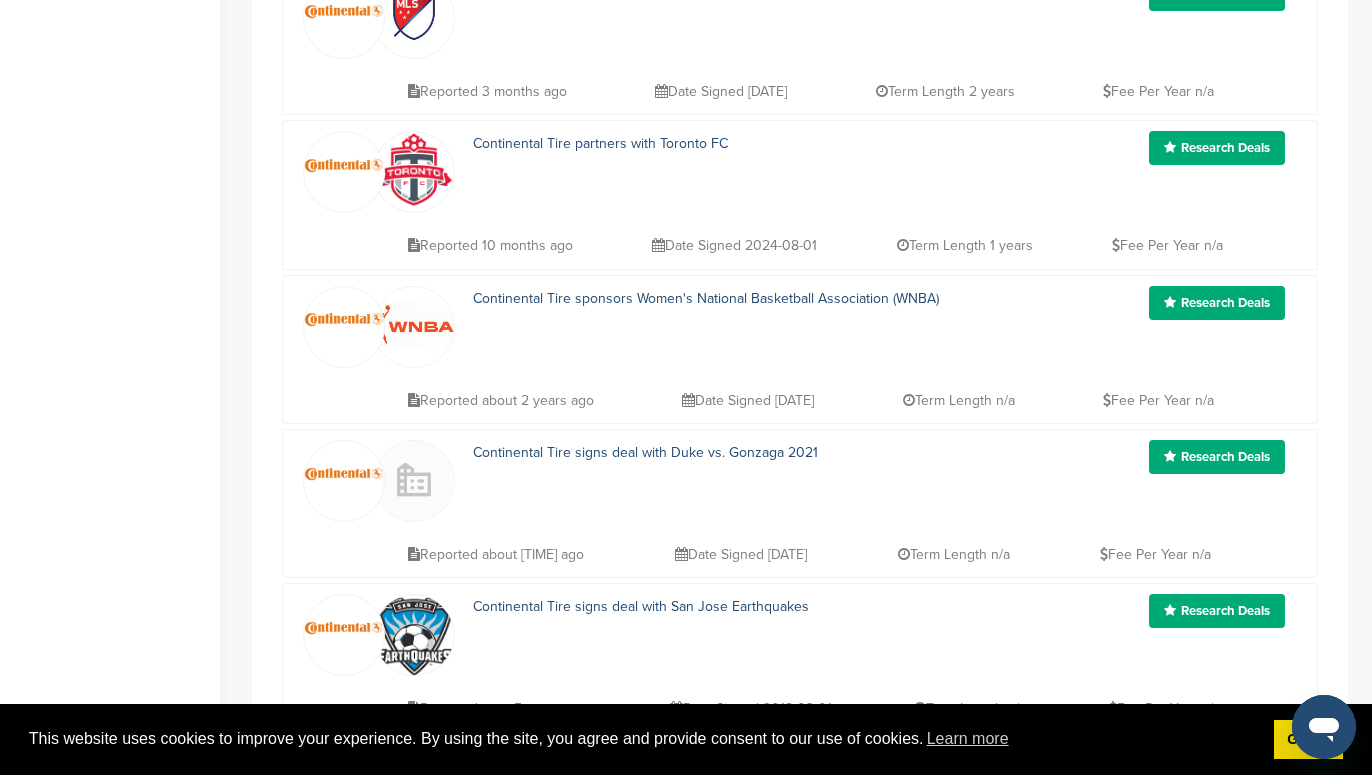 scroll, scrollTop: 874, scrollLeft: 0, axis: vertical 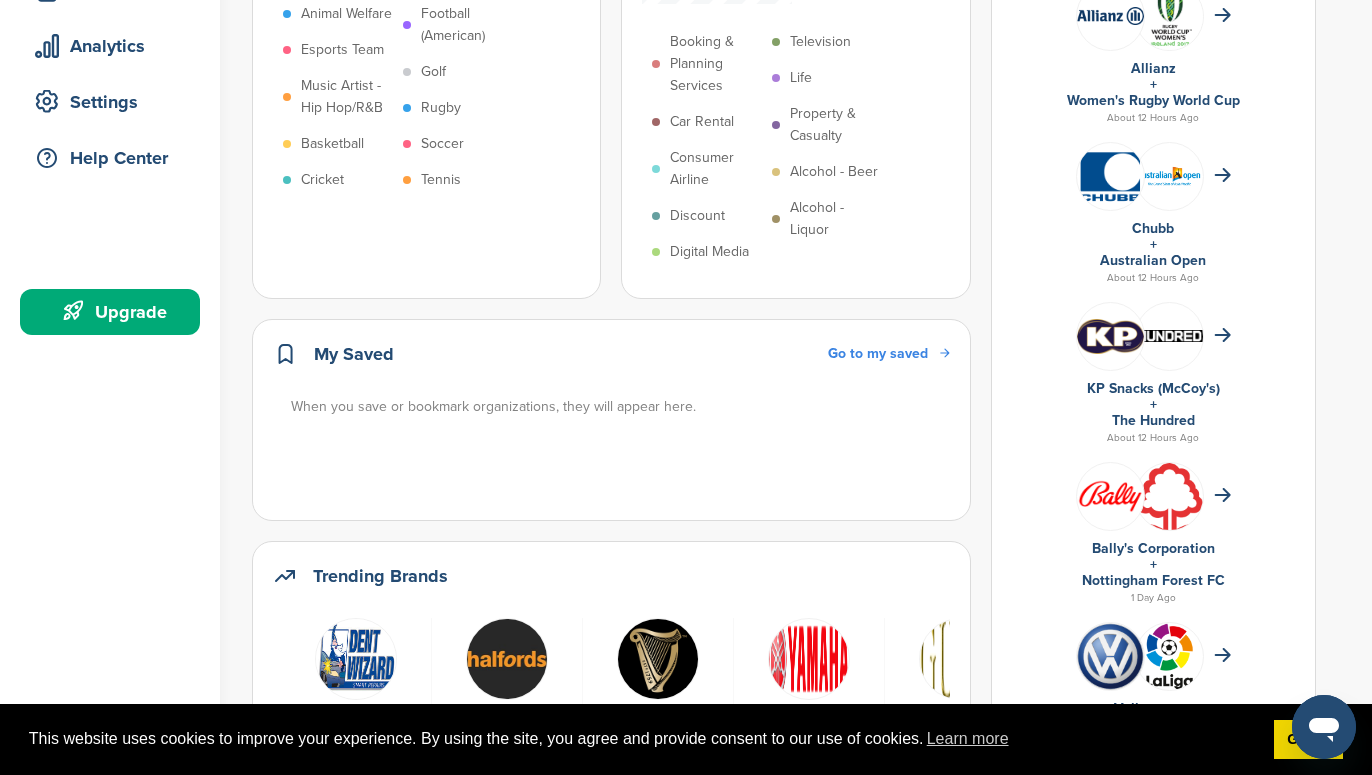click on "KP Snacks (McCoy's)" at bounding box center [1153, 388] 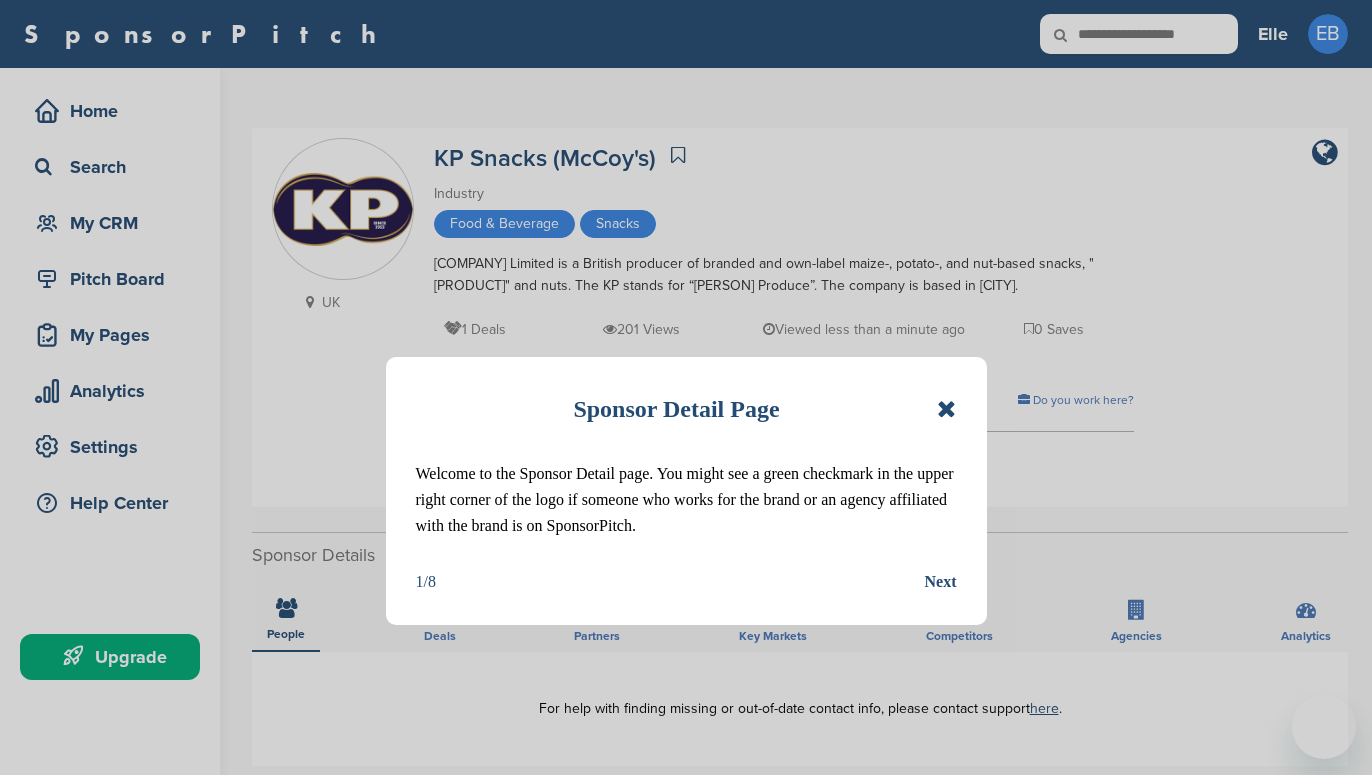 scroll, scrollTop: 0, scrollLeft: 0, axis: both 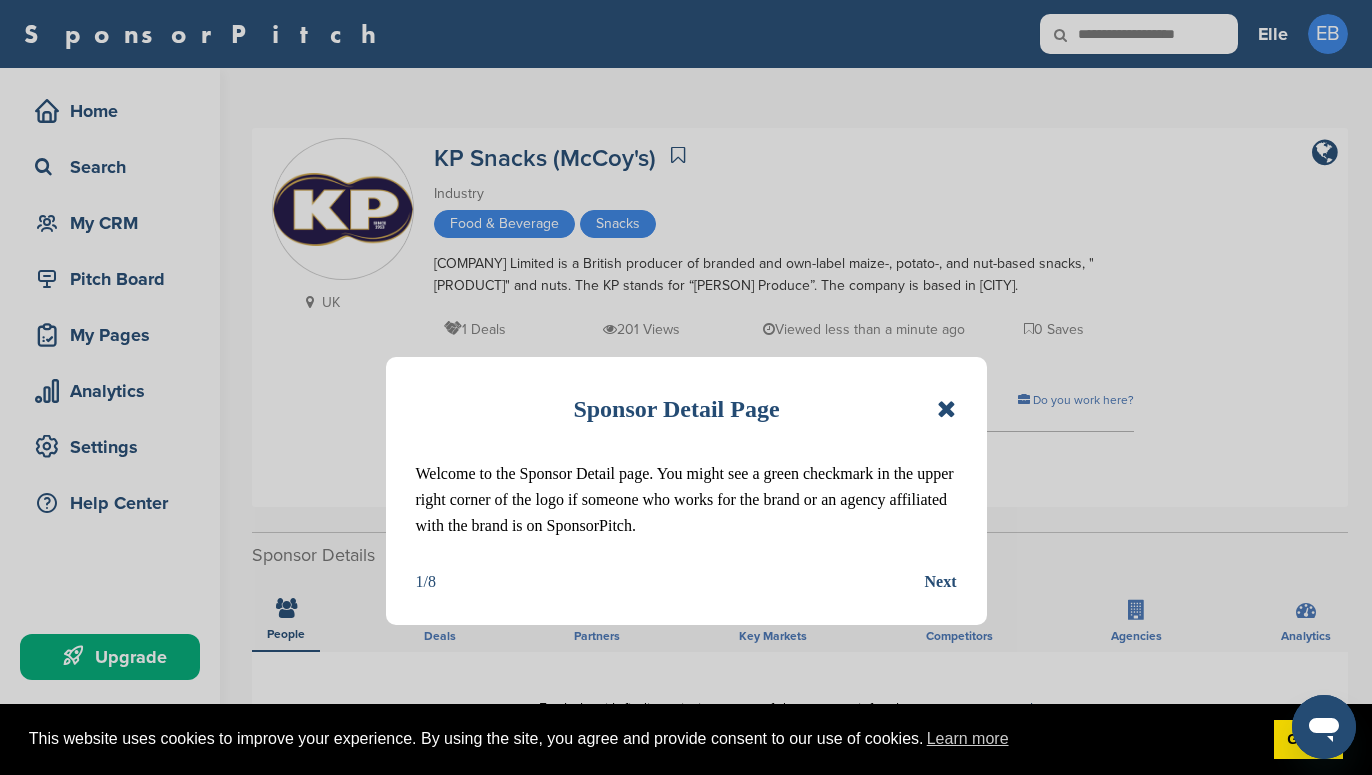 click at bounding box center [946, 409] 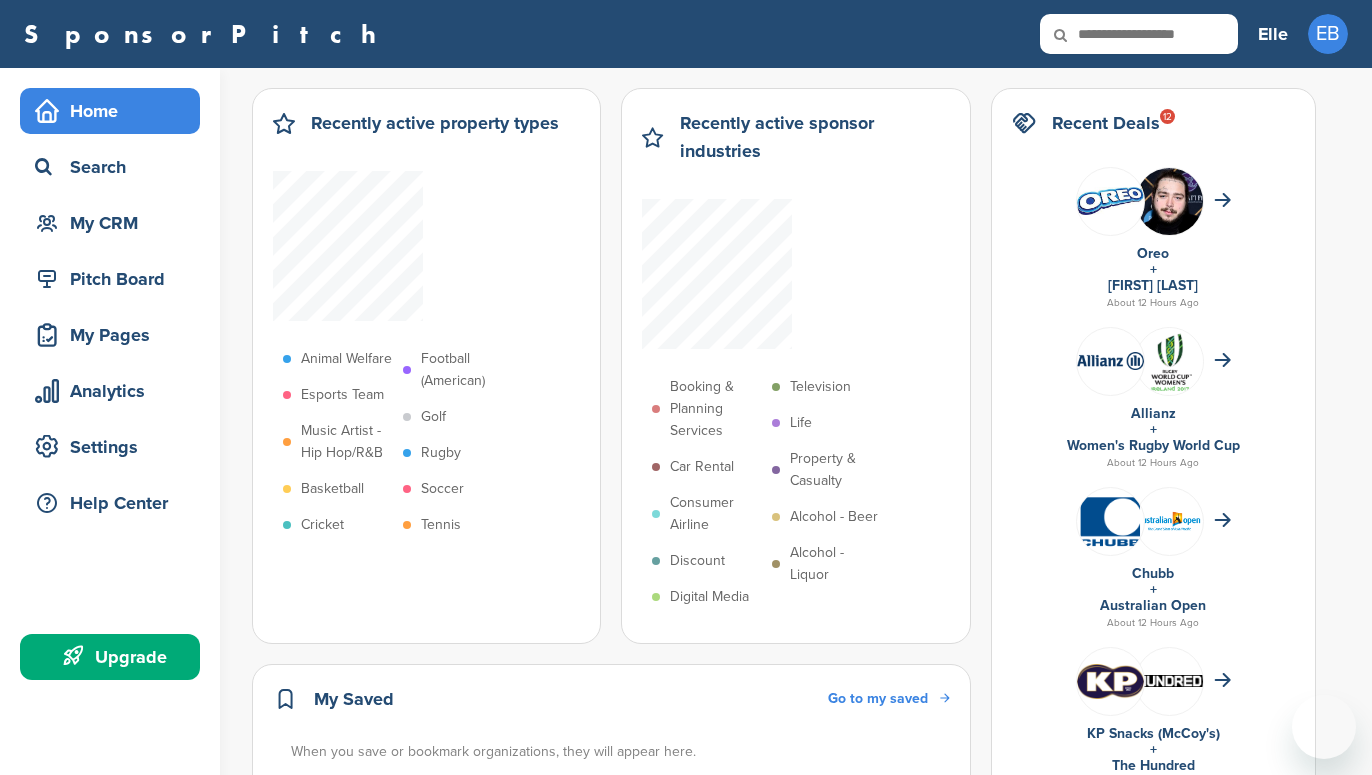 scroll, scrollTop: 345, scrollLeft: 0, axis: vertical 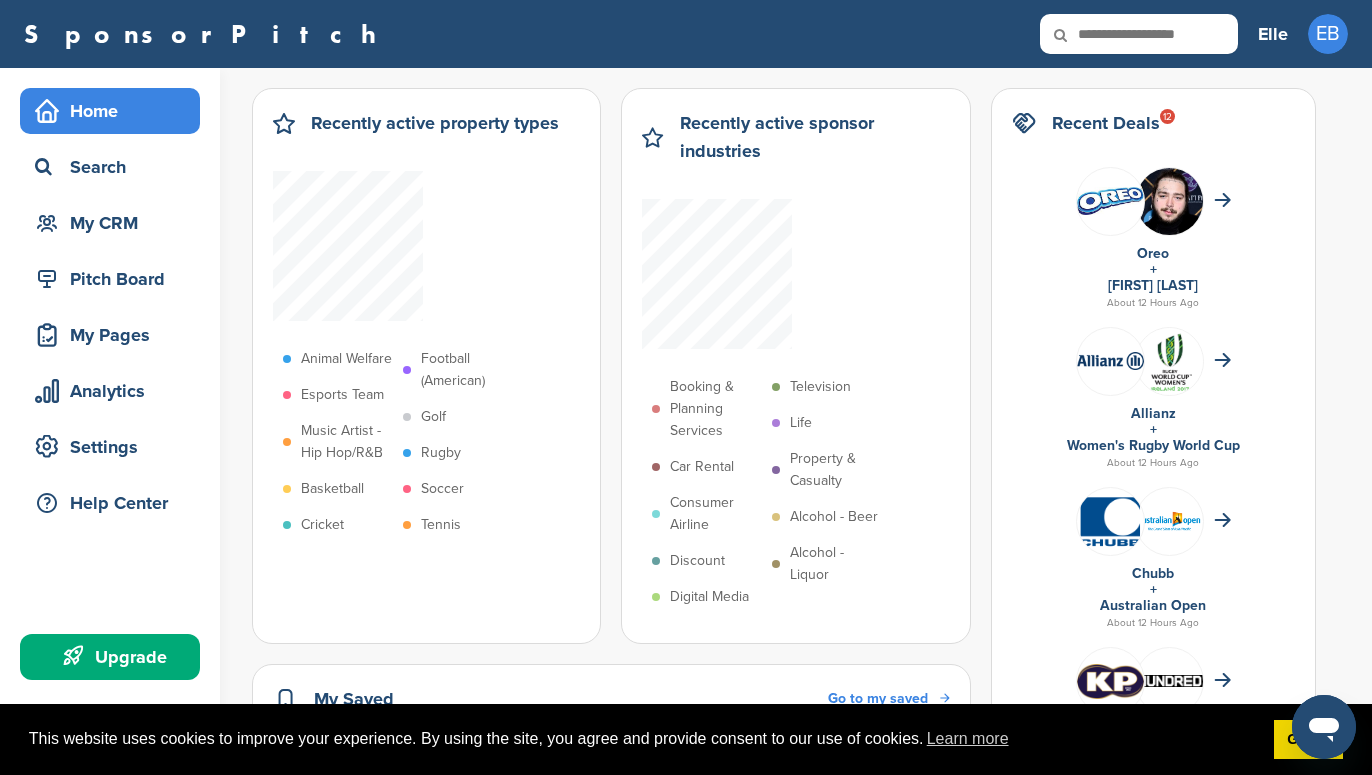 click at bounding box center (1169, 218) 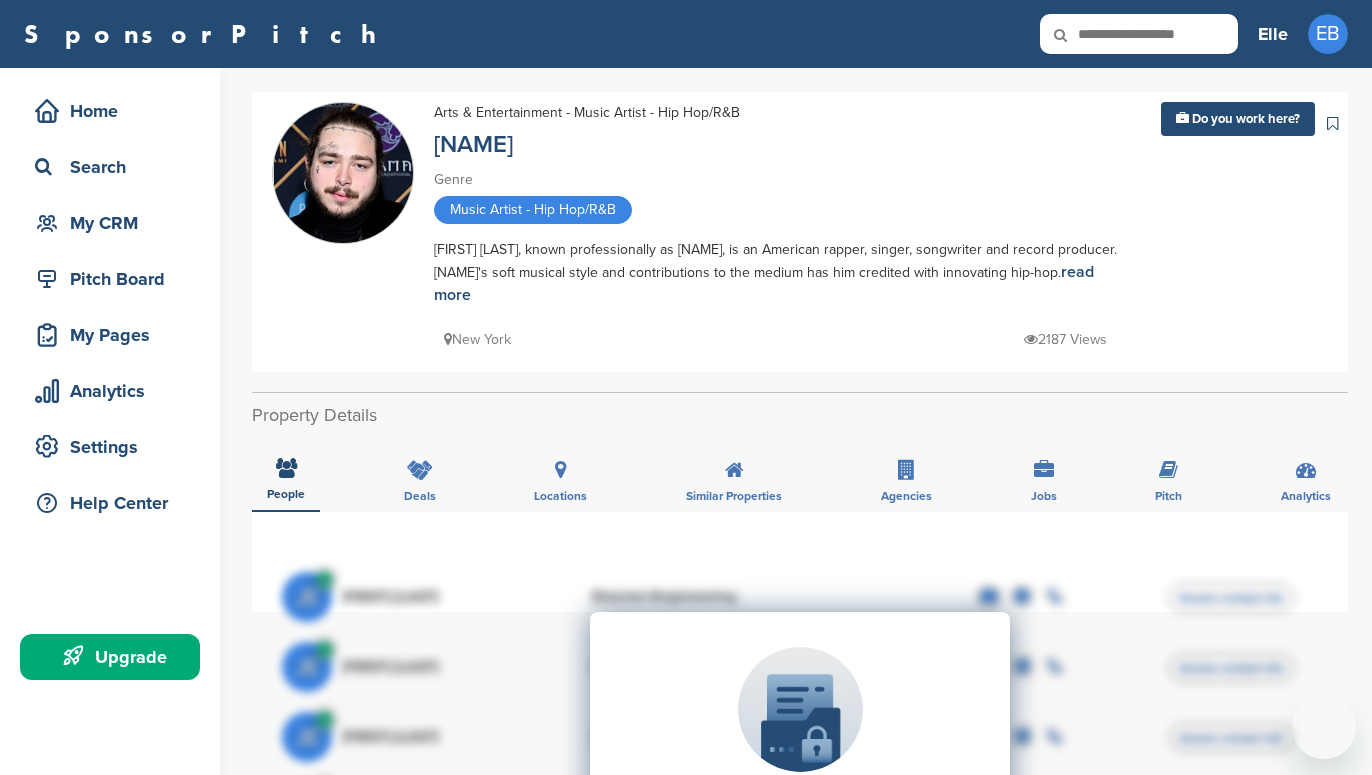 scroll, scrollTop: 0, scrollLeft: 0, axis: both 